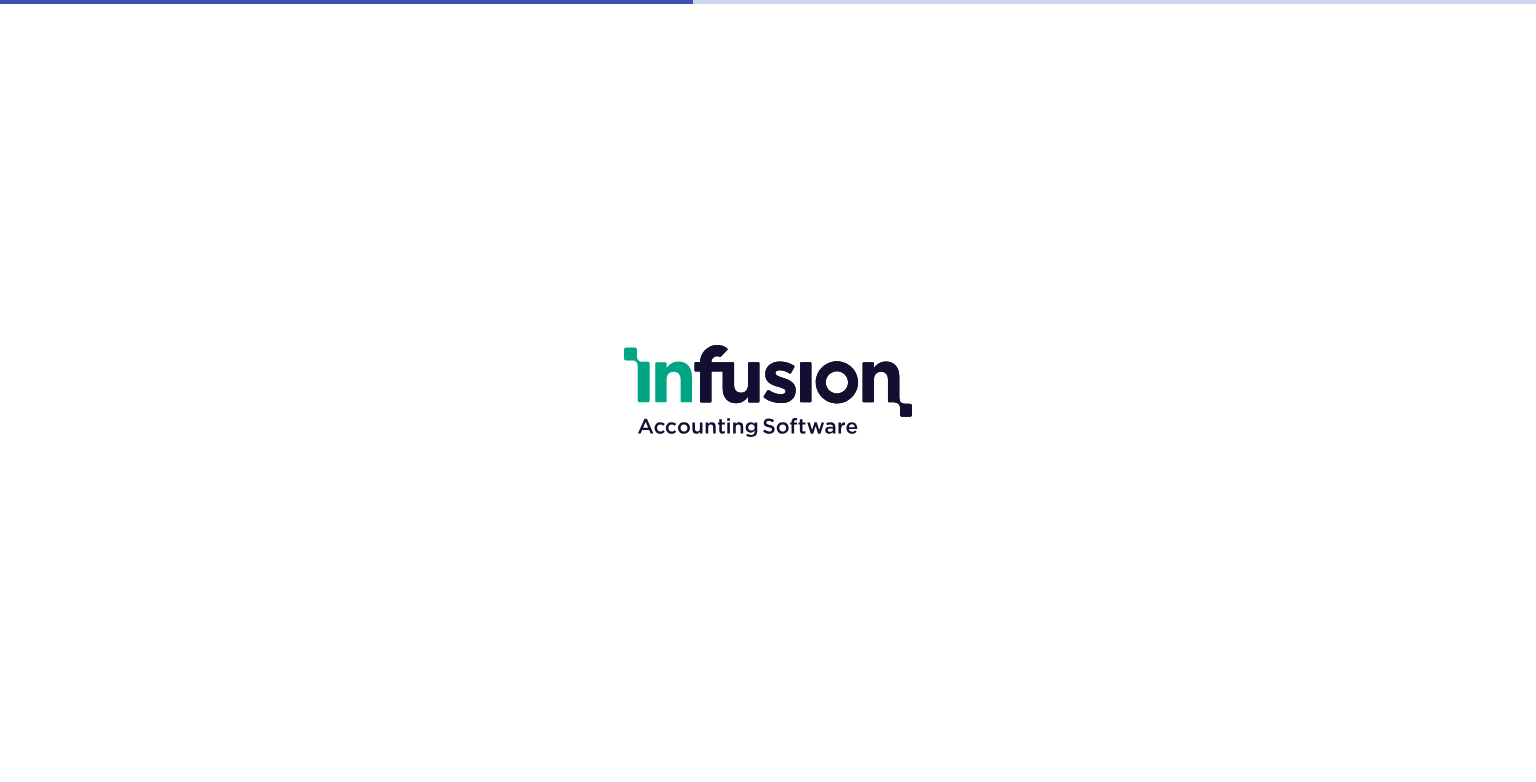 scroll, scrollTop: 0, scrollLeft: 0, axis: both 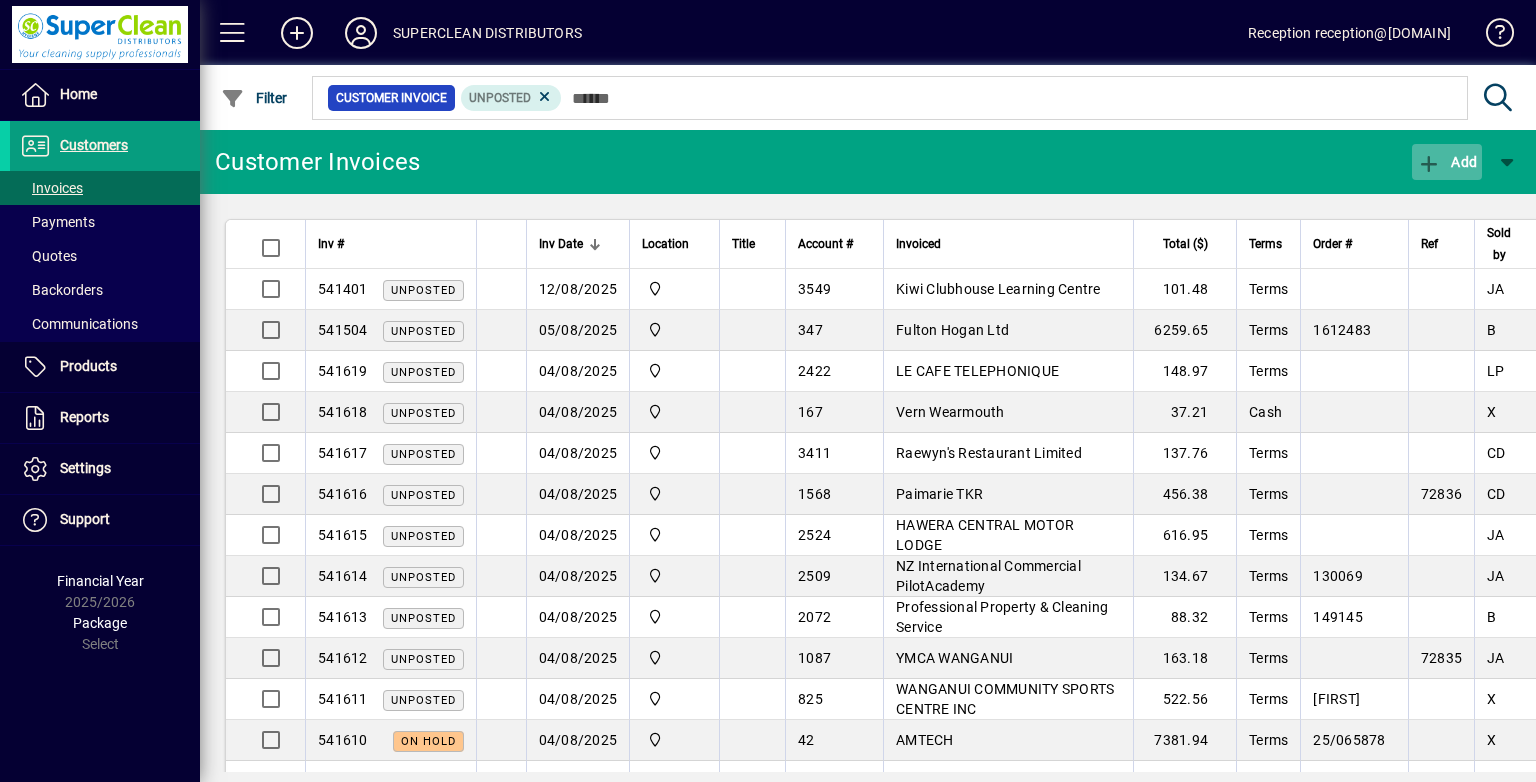 click 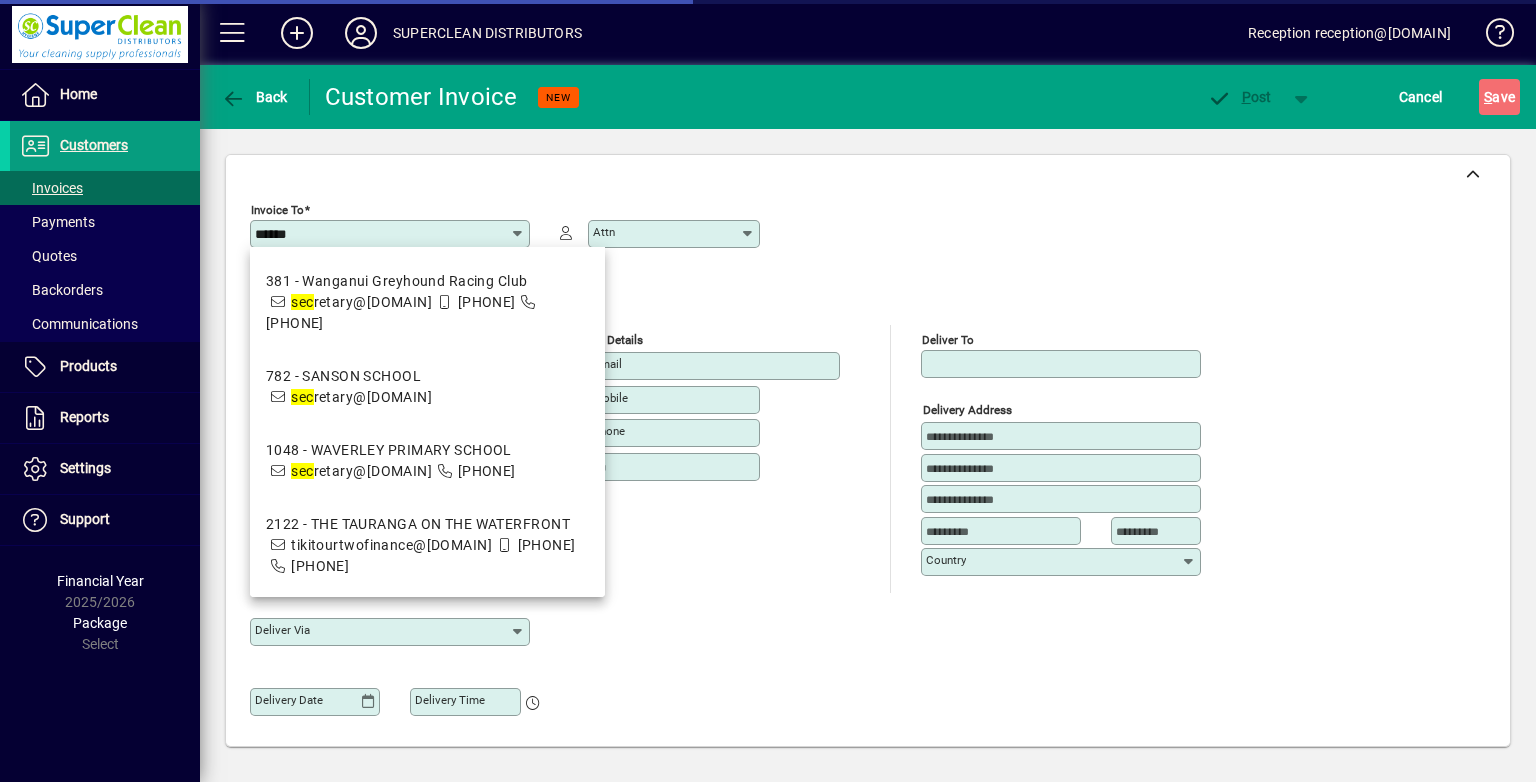 click on "381 - Wanganui Greyhound Racing Club" at bounding box center [427, 281] 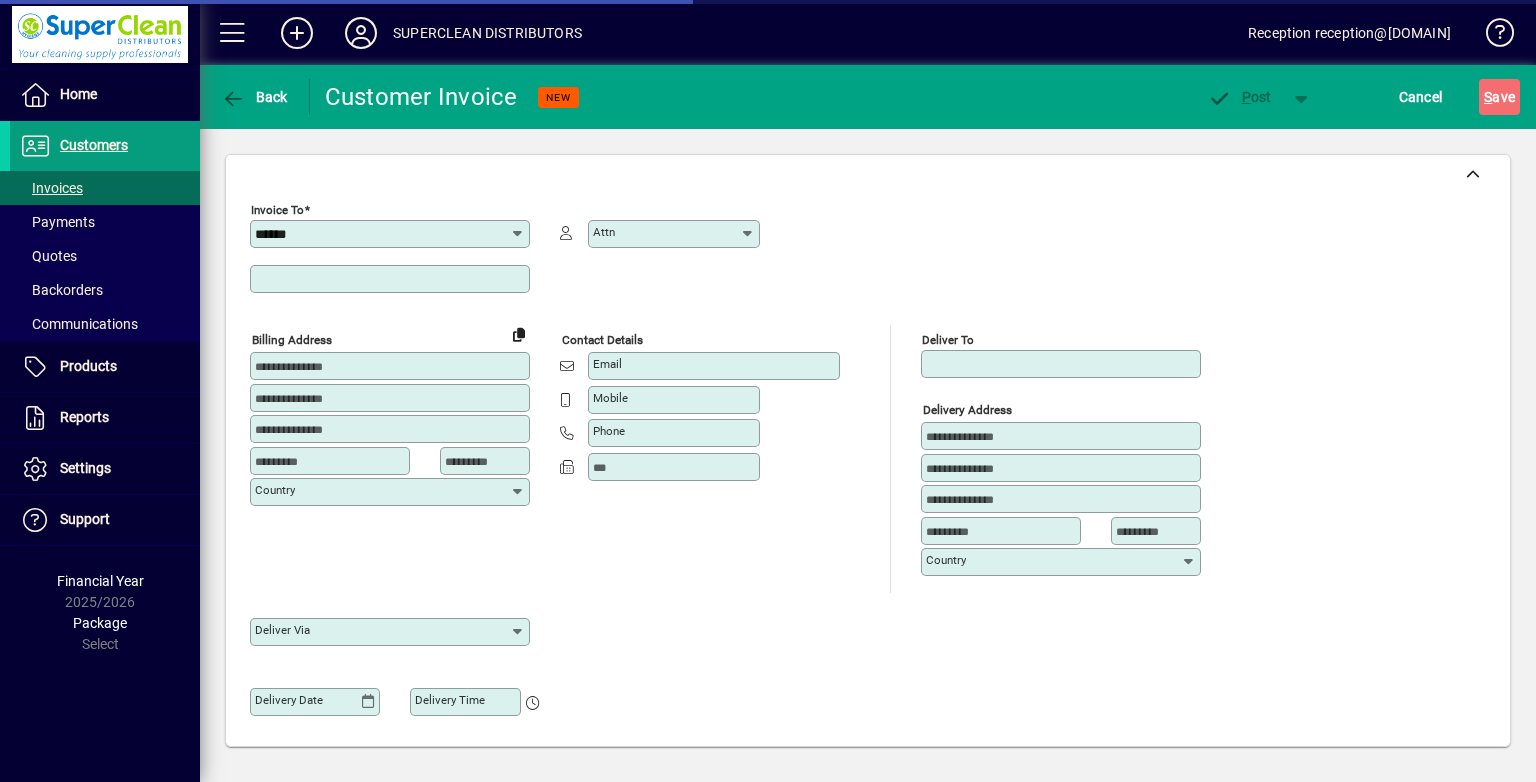 type on "**********" 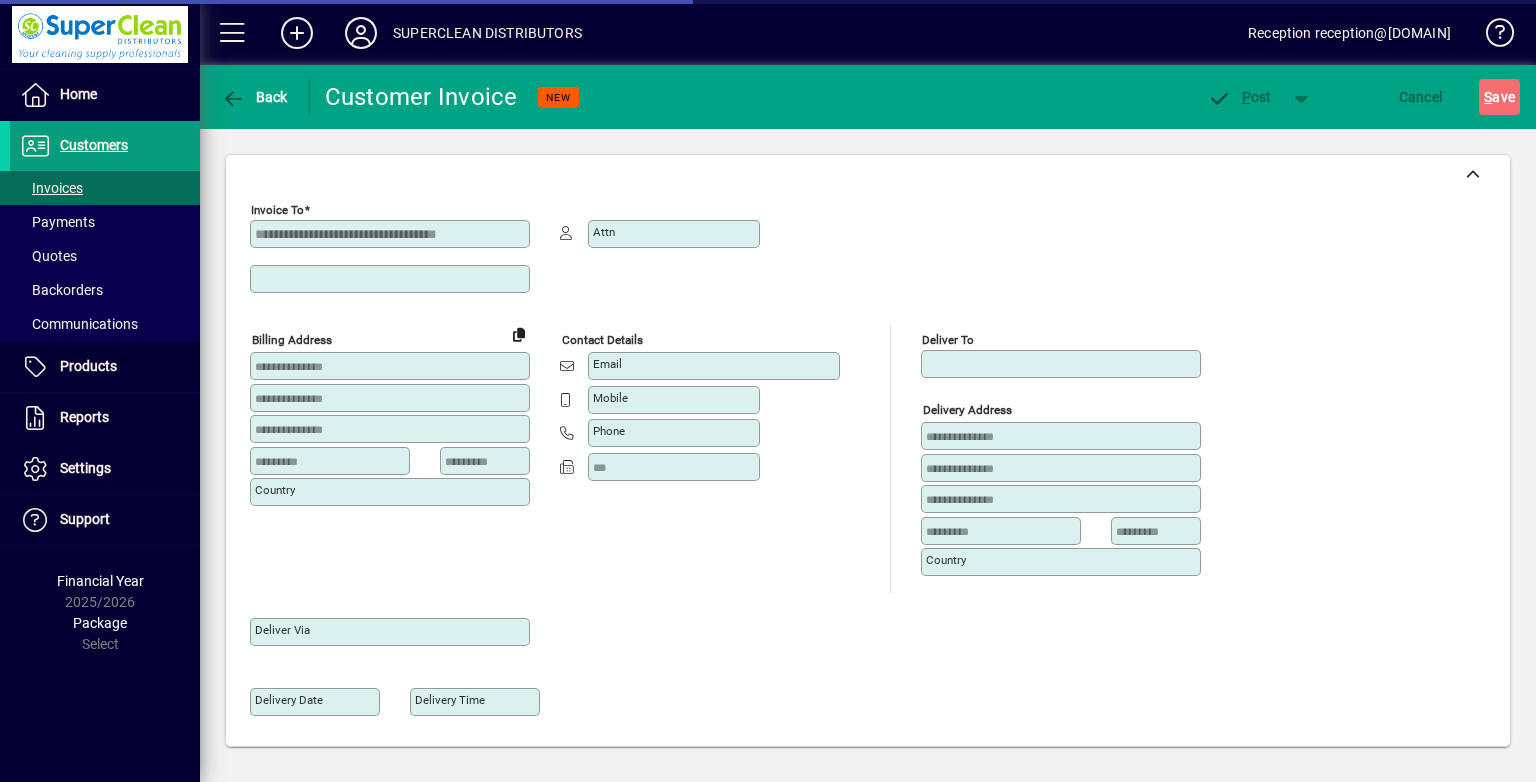 type on "**********" 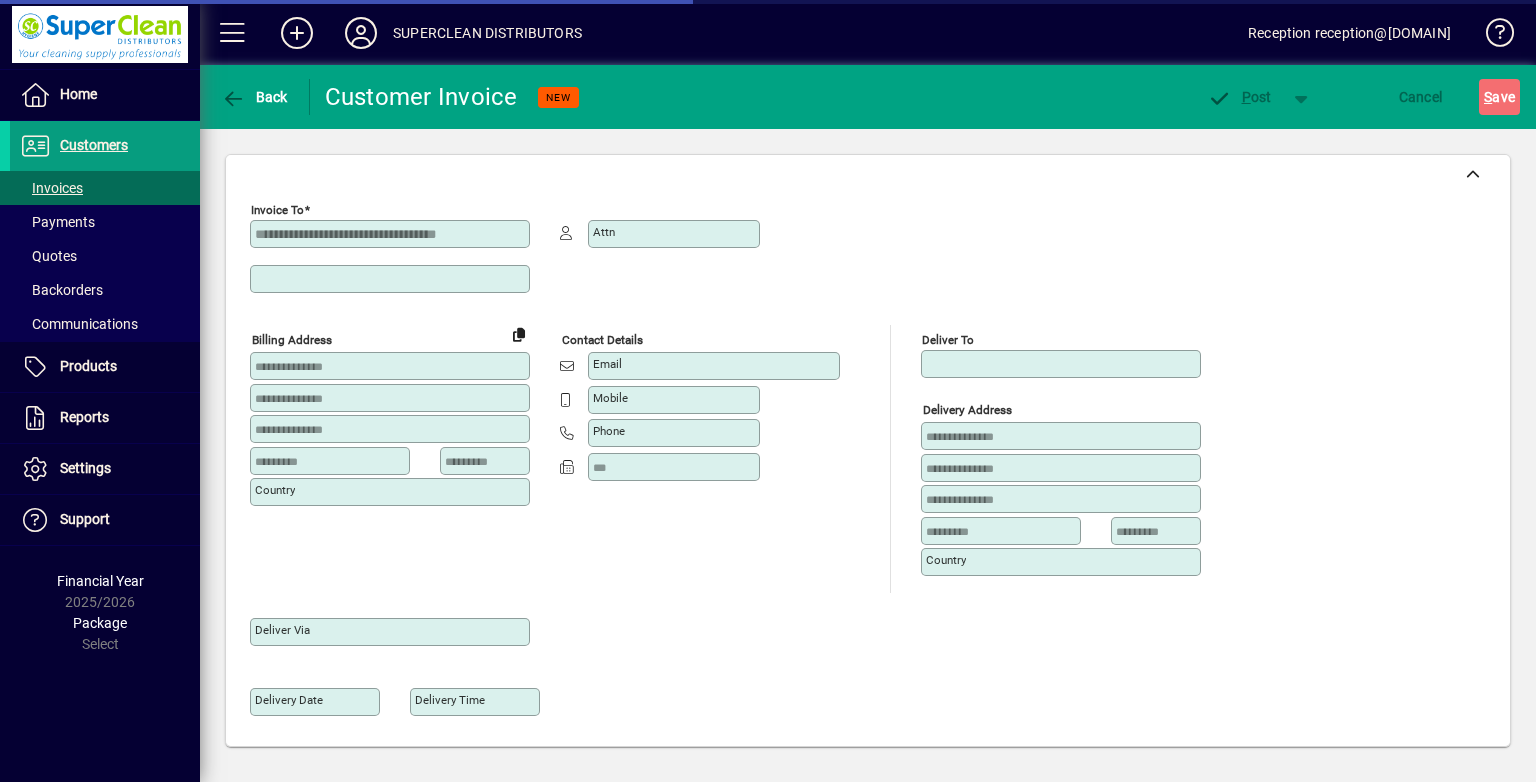 type on "********" 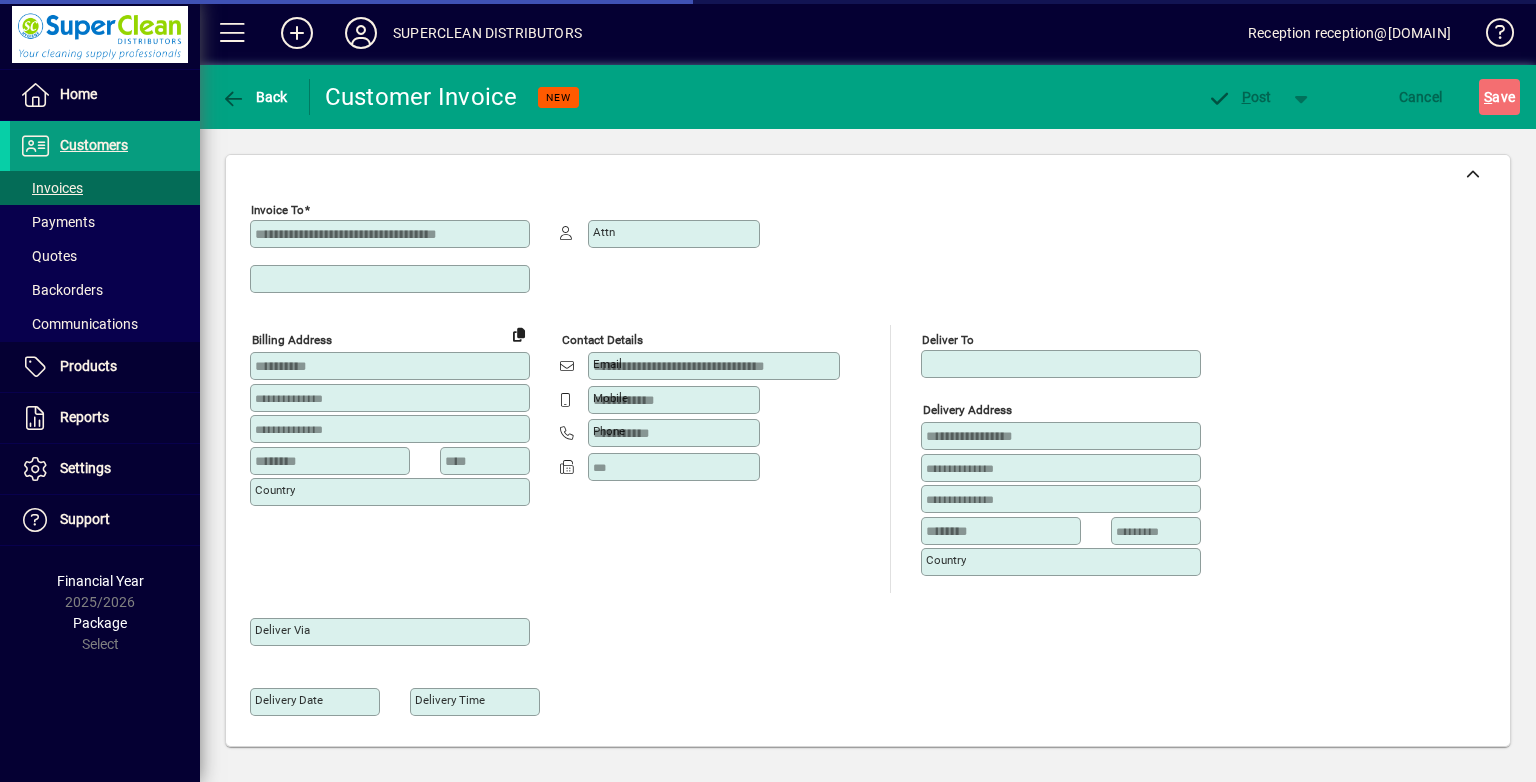 type on "**********" 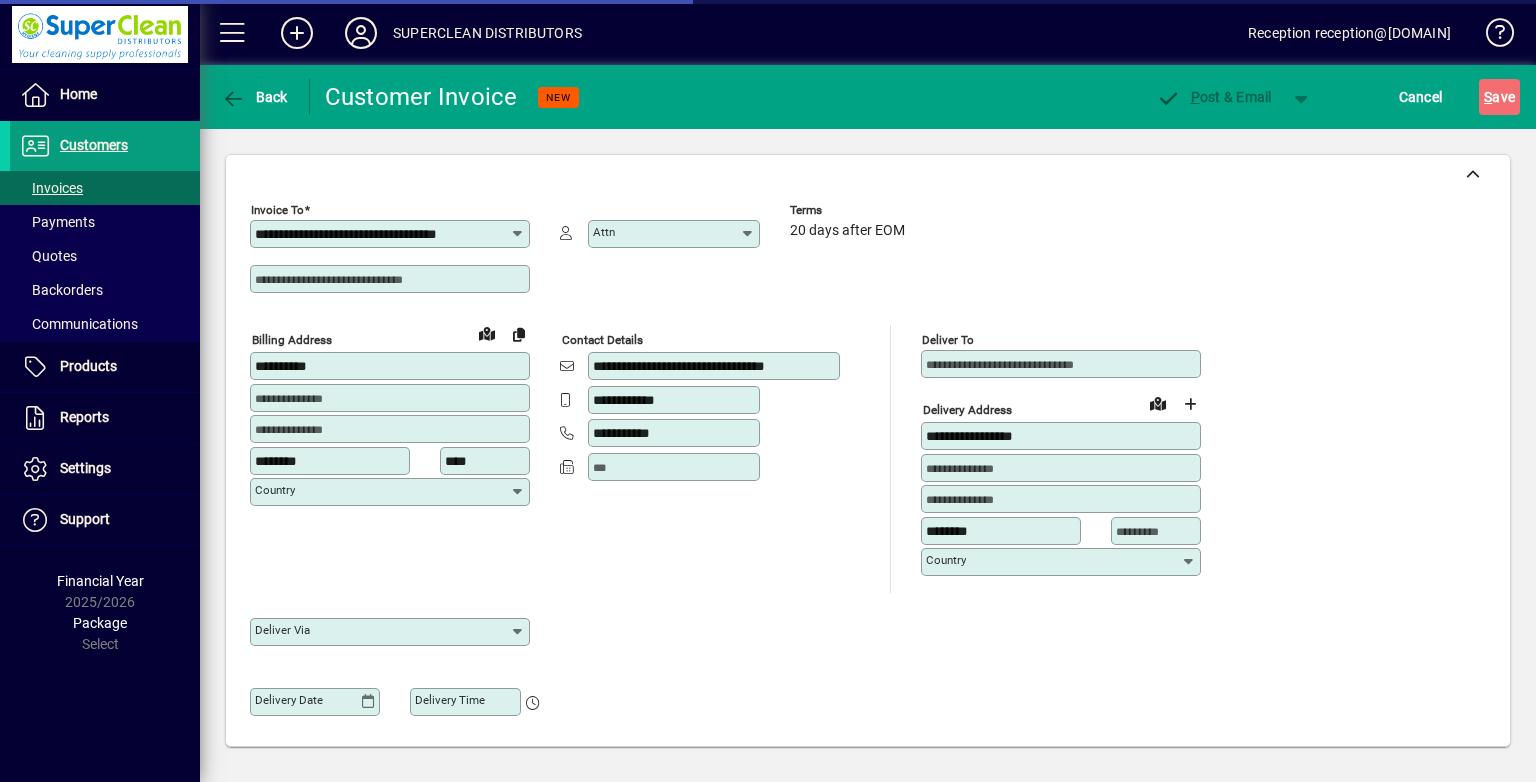 type on "**********" 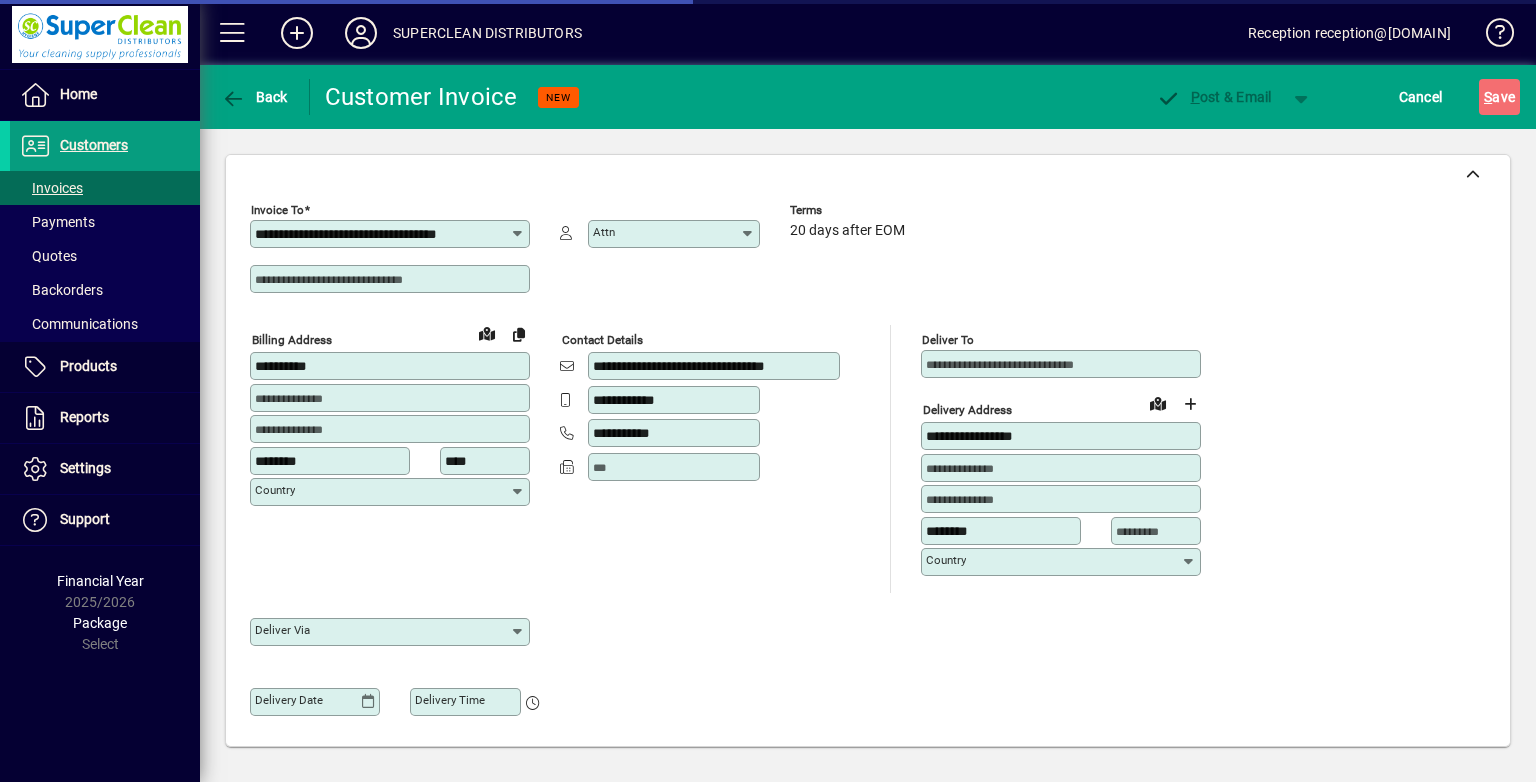 type on "**********" 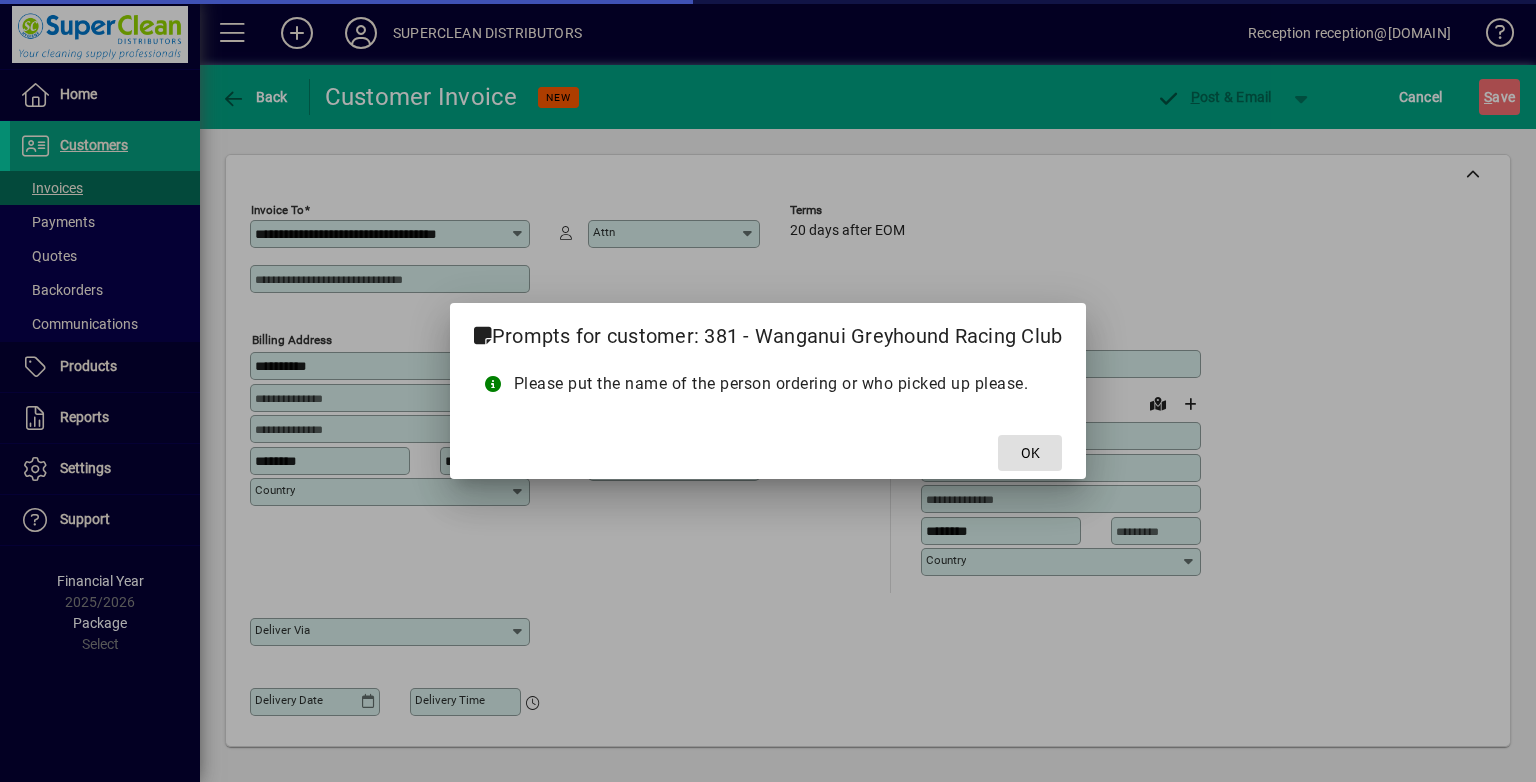 drag, startPoint x: 1042, startPoint y: 455, endPoint x: 1028, endPoint y: 442, distance: 19.104973 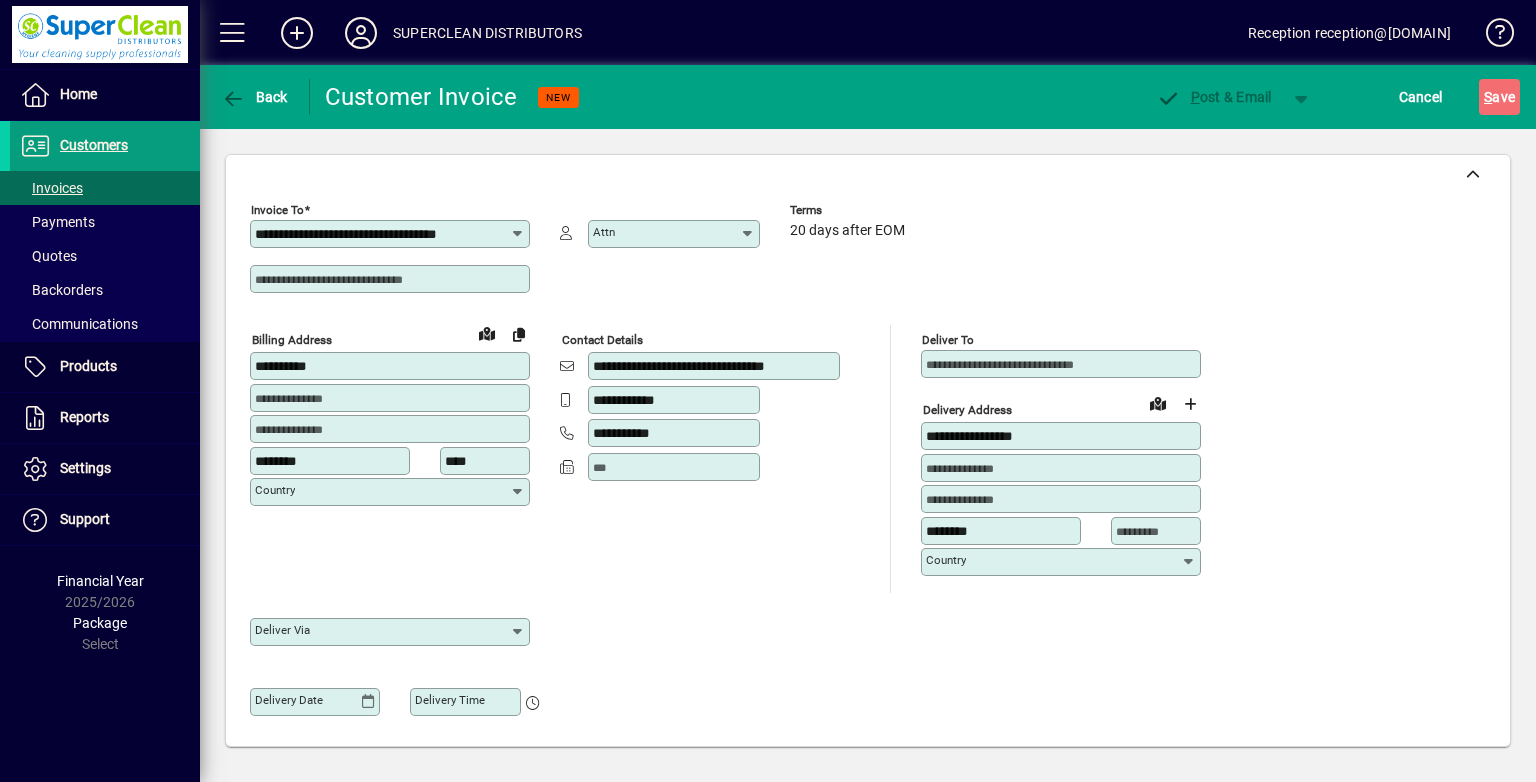 drag, startPoint x: 451, startPoint y: 220, endPoint x: 442, endPoint y: 233, distance: 15.811388 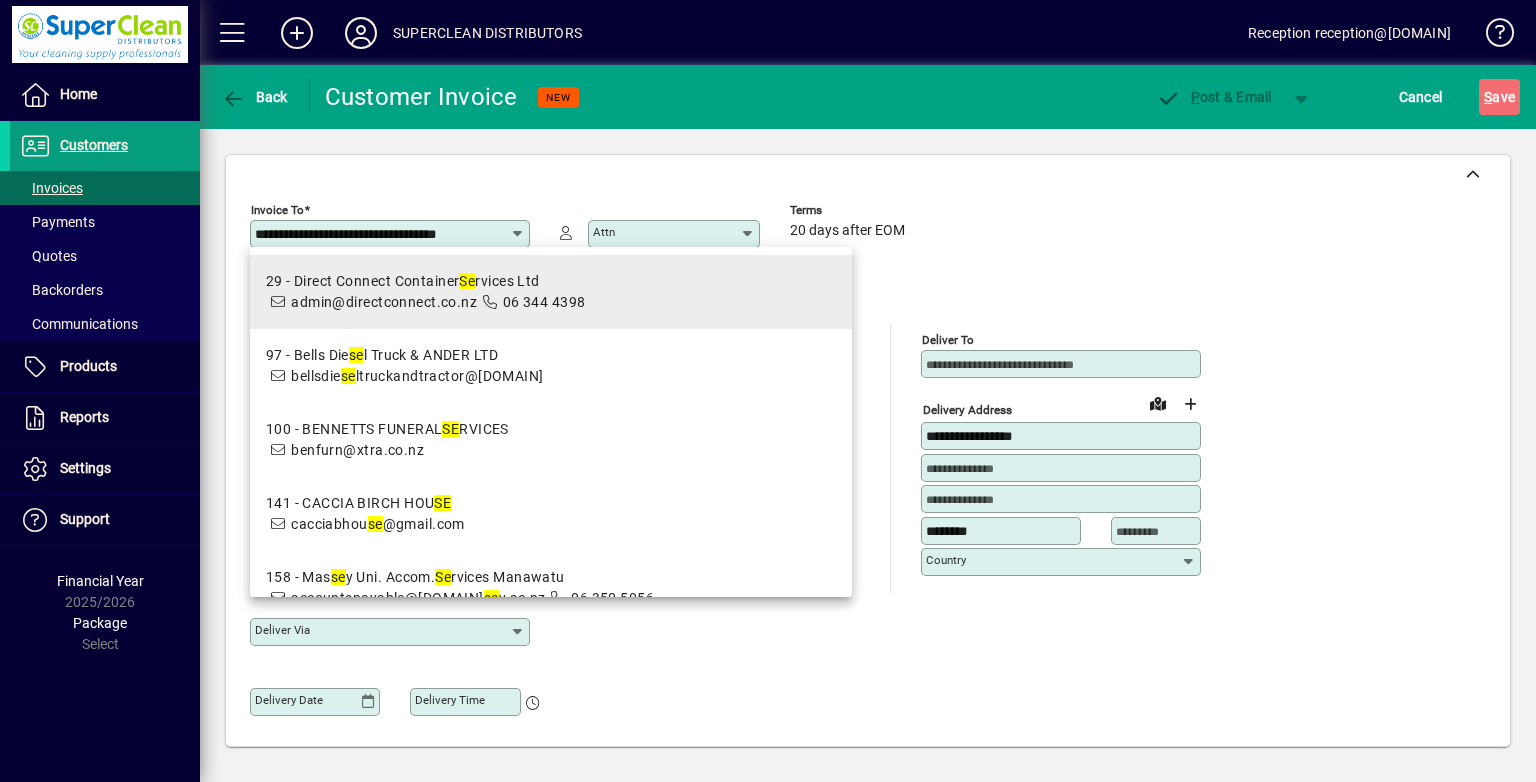 drag, startPoint x: 291, startPoint y: 244, endPoint x: 276, endPoint y: 274, distance: 33.54102 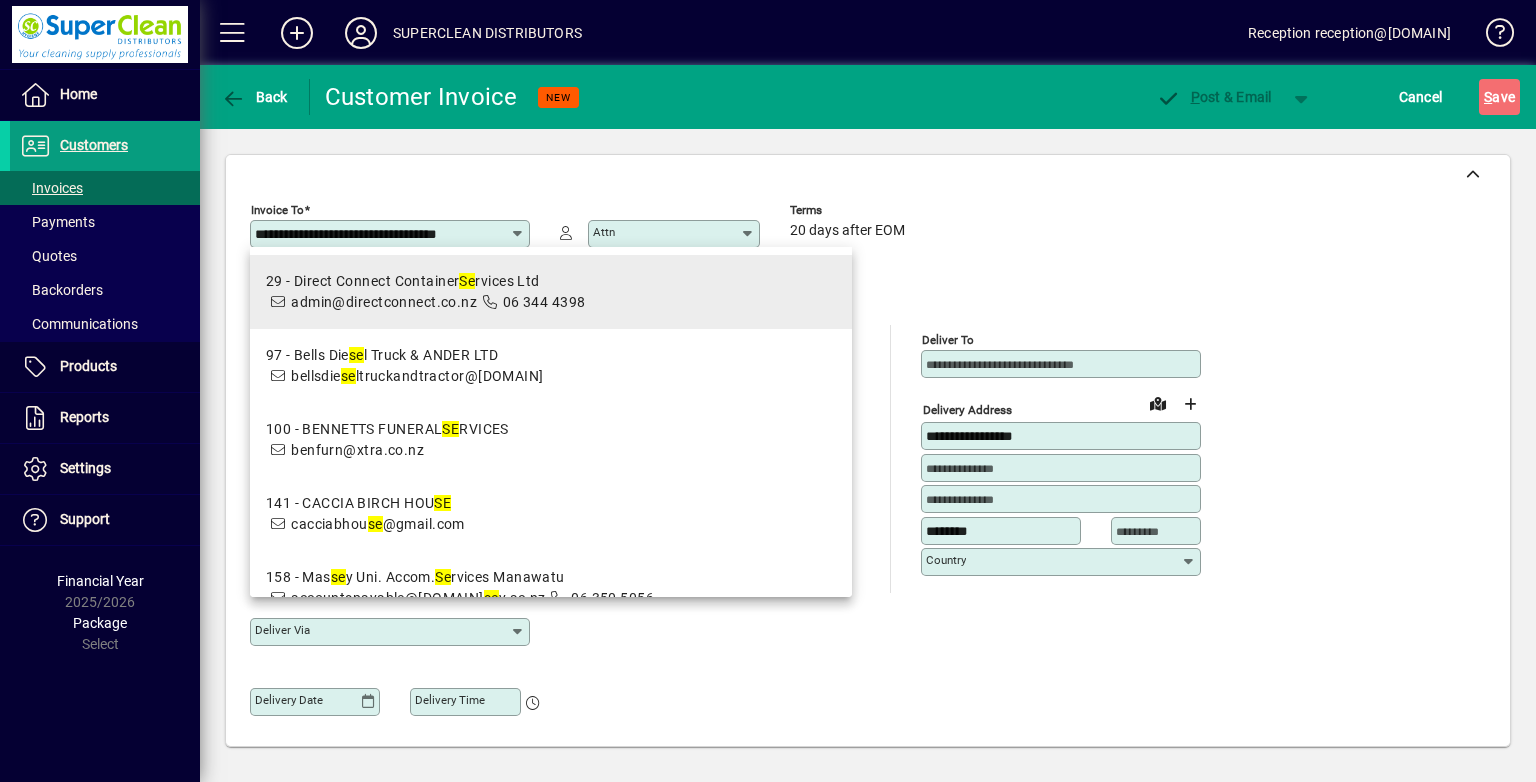type on "********" 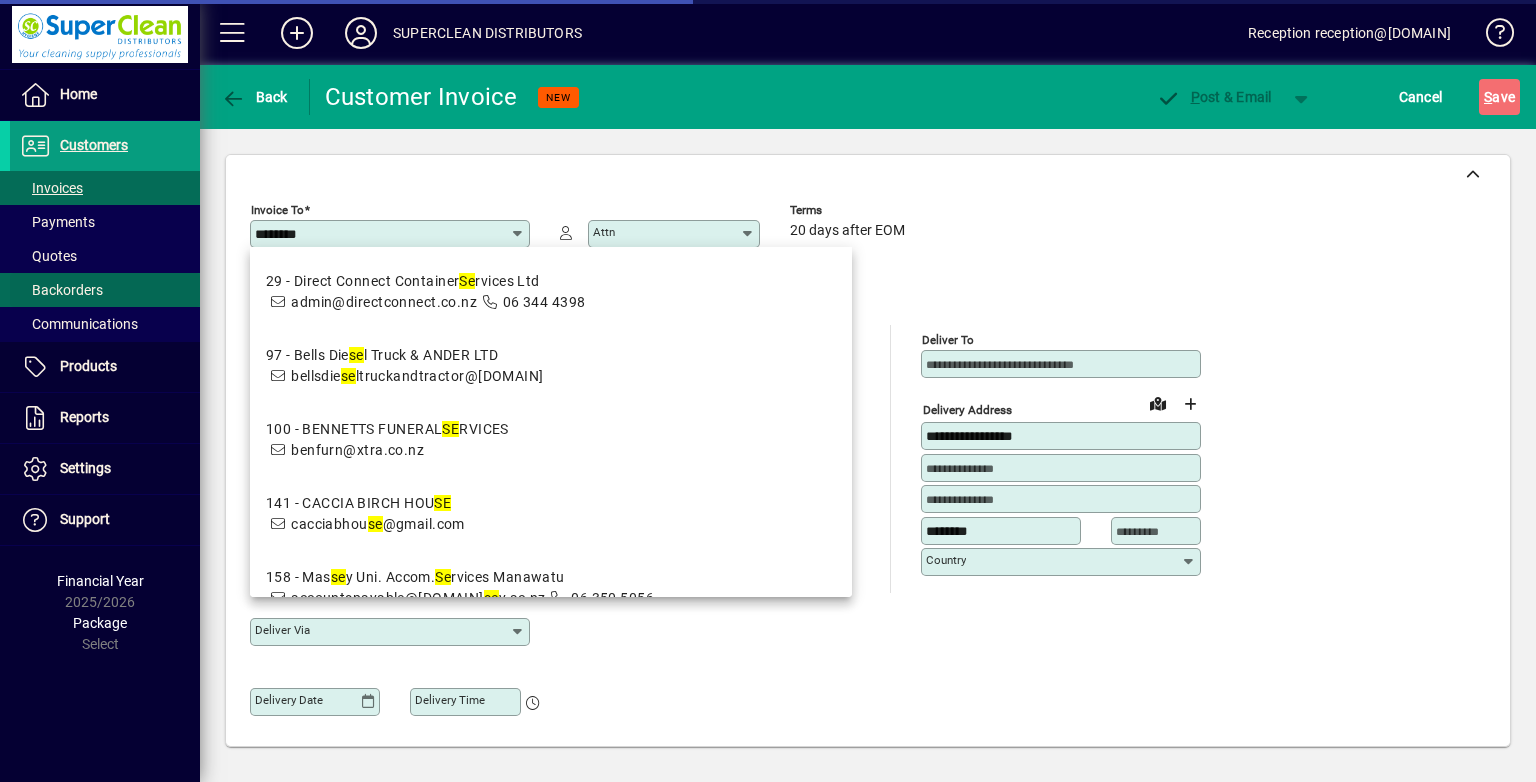 drag, startPoint x: 383, startPoint y: 237, endPoint x: 98, endPoint y: 278, distance: 287.93402 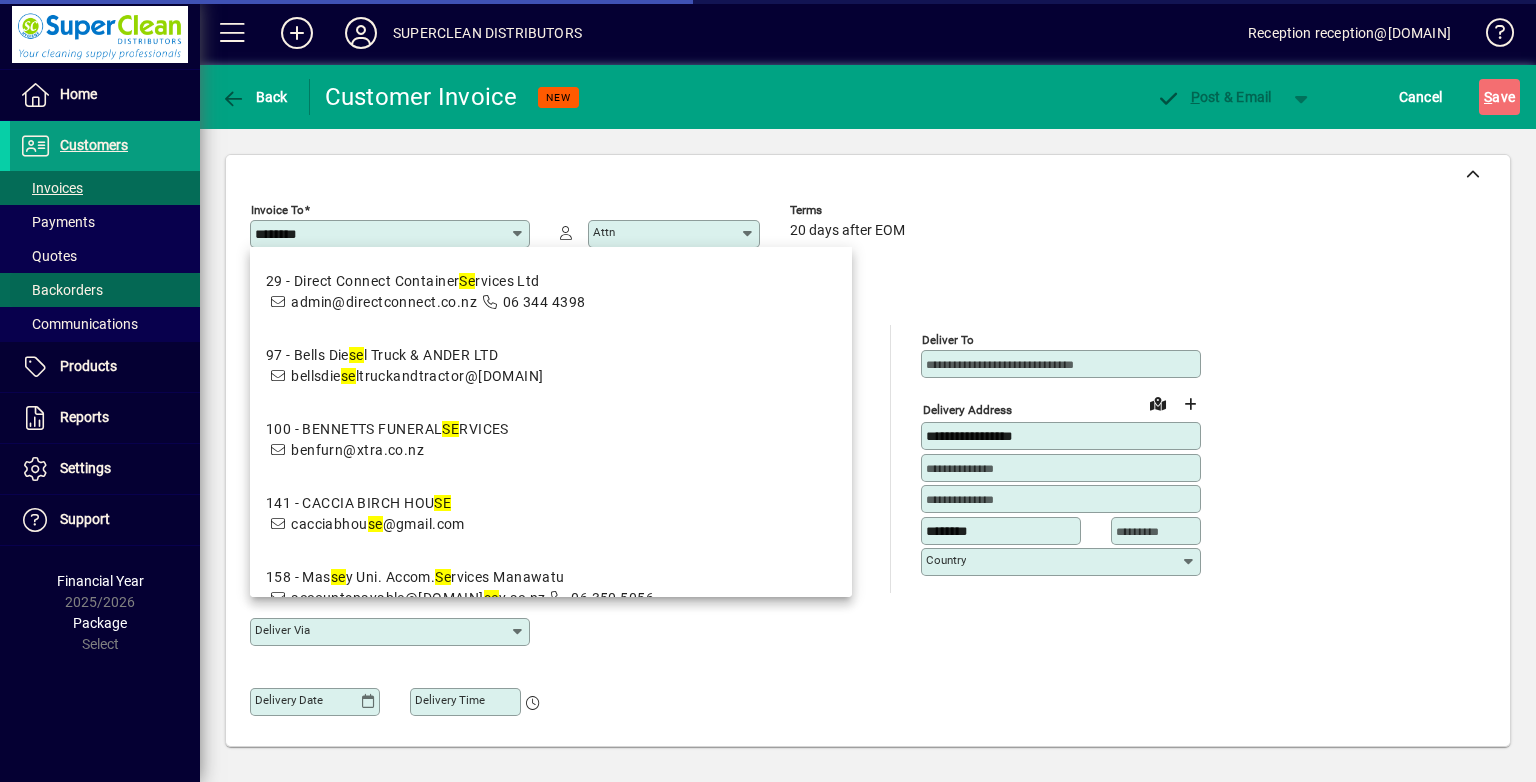click on "**********" 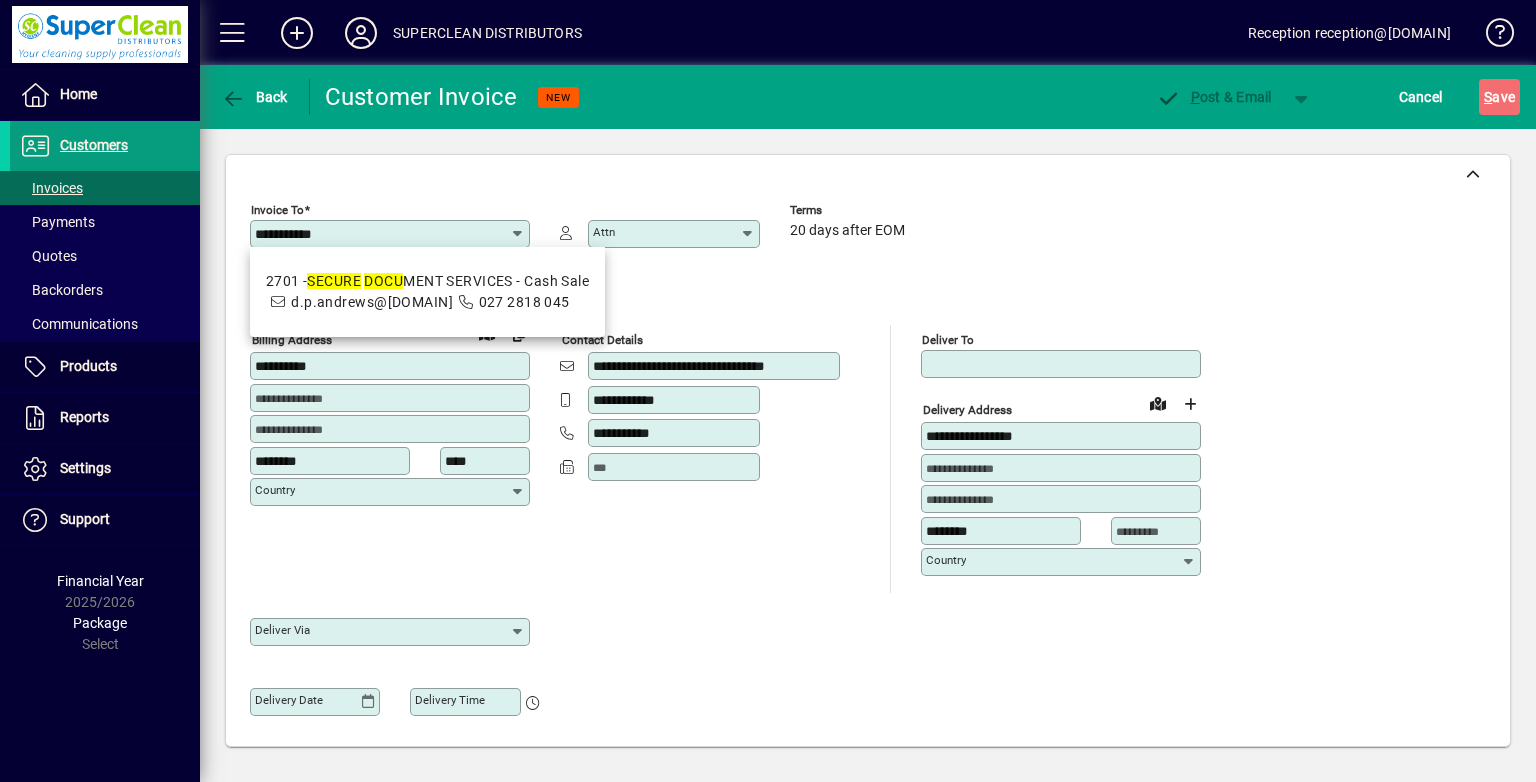 click on "SECURE" at bounding box center (334, 281) 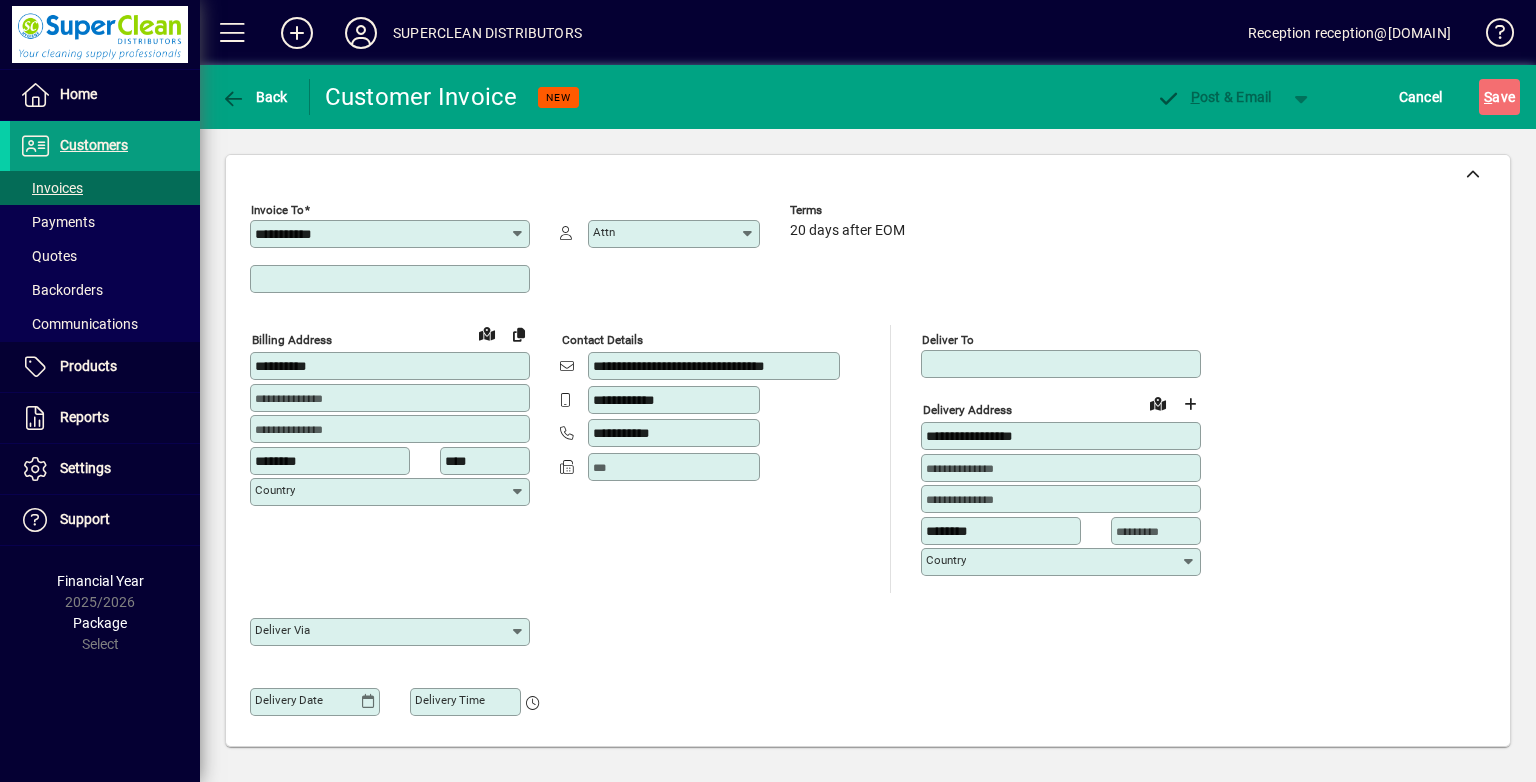 type on "**********" 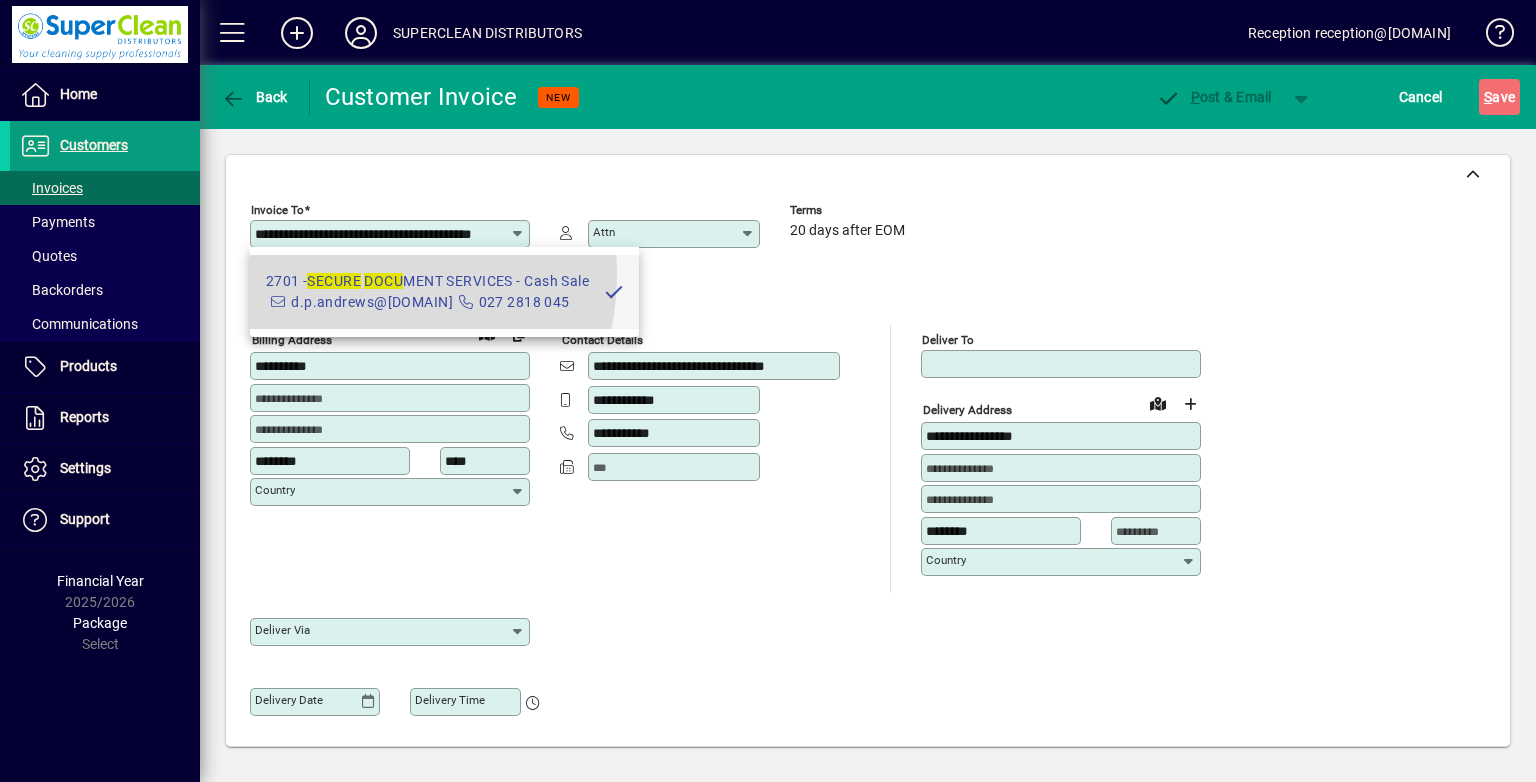 scroll, scrollTop: 0, scrollLeft: 0, axis: both 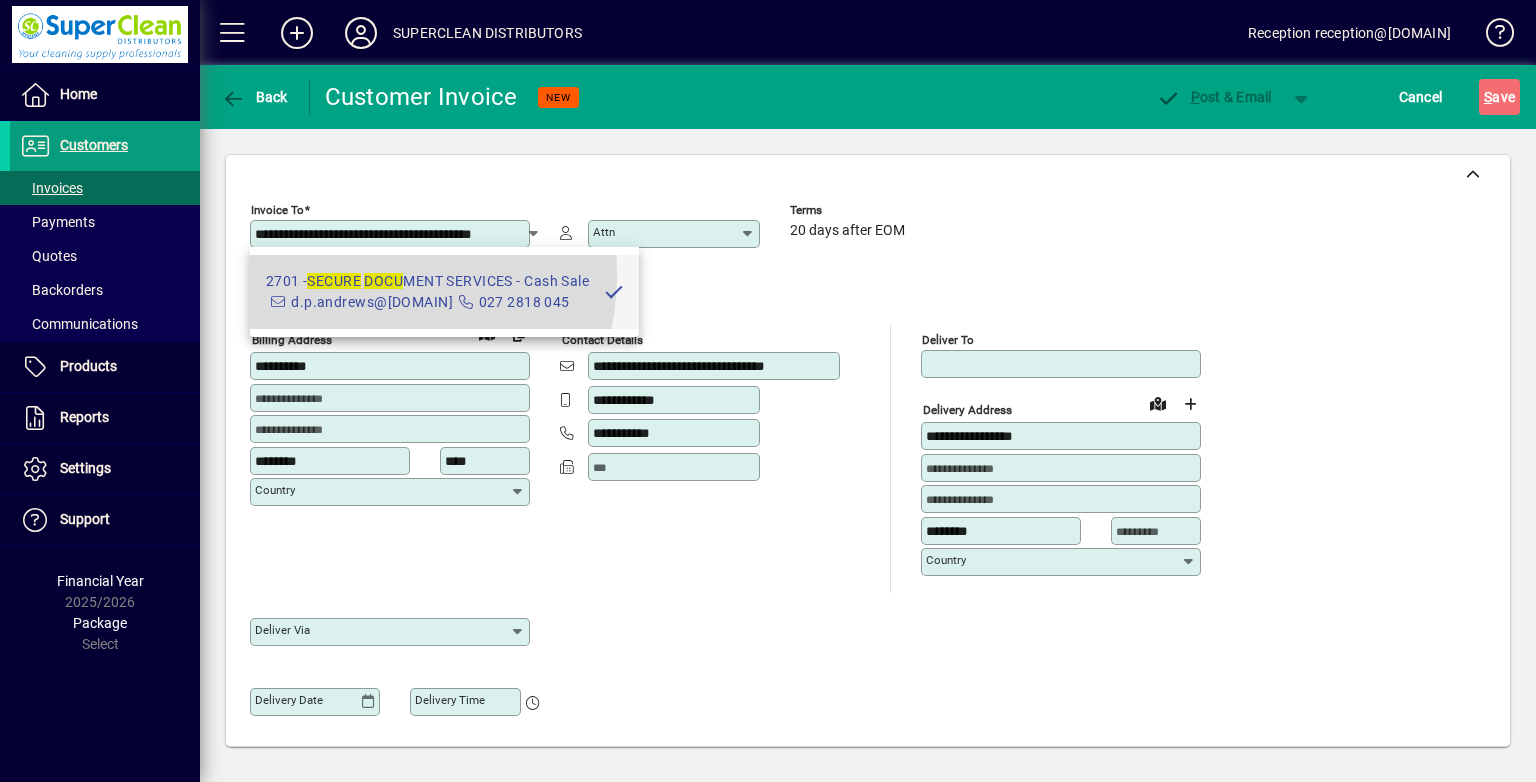 type 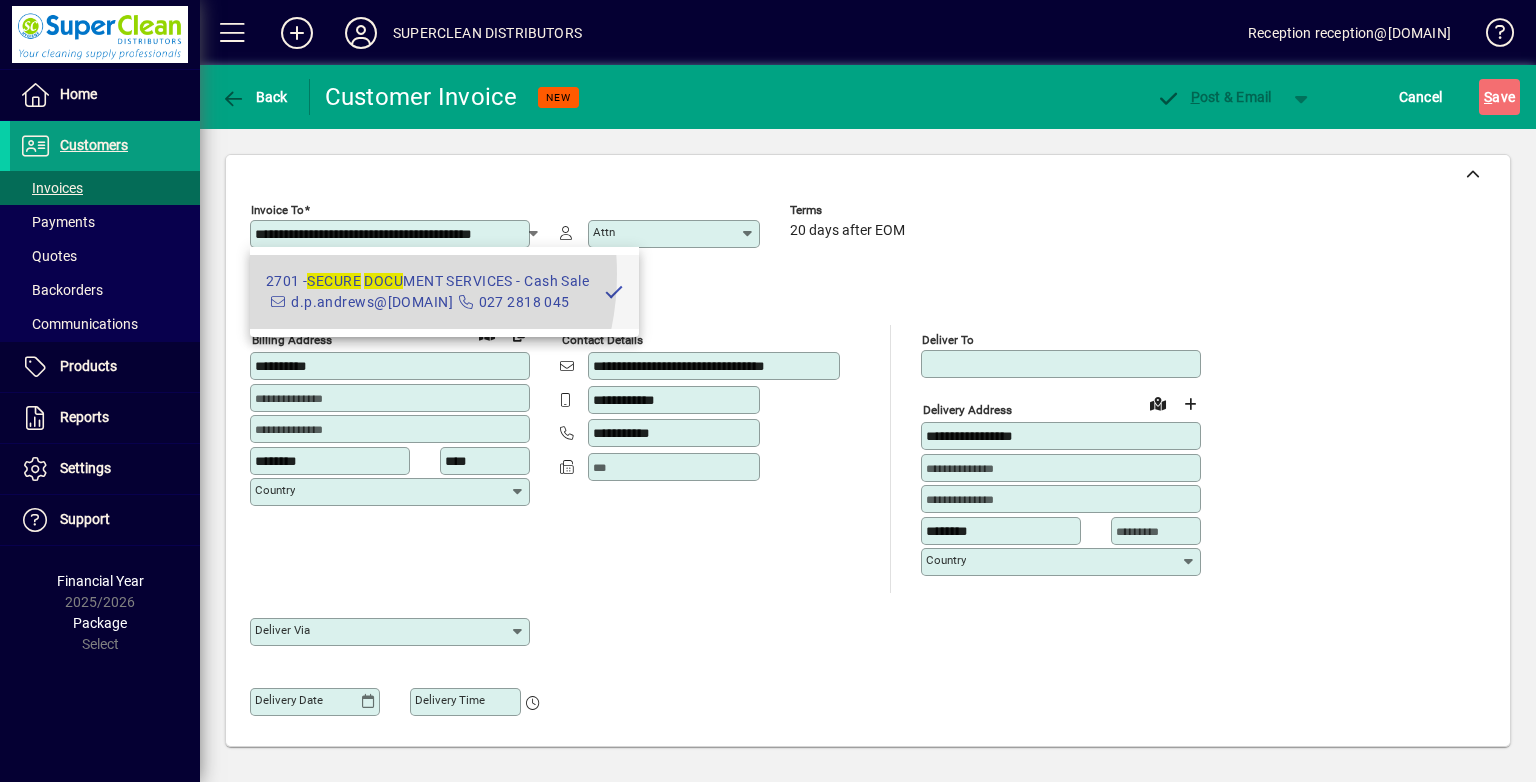 type 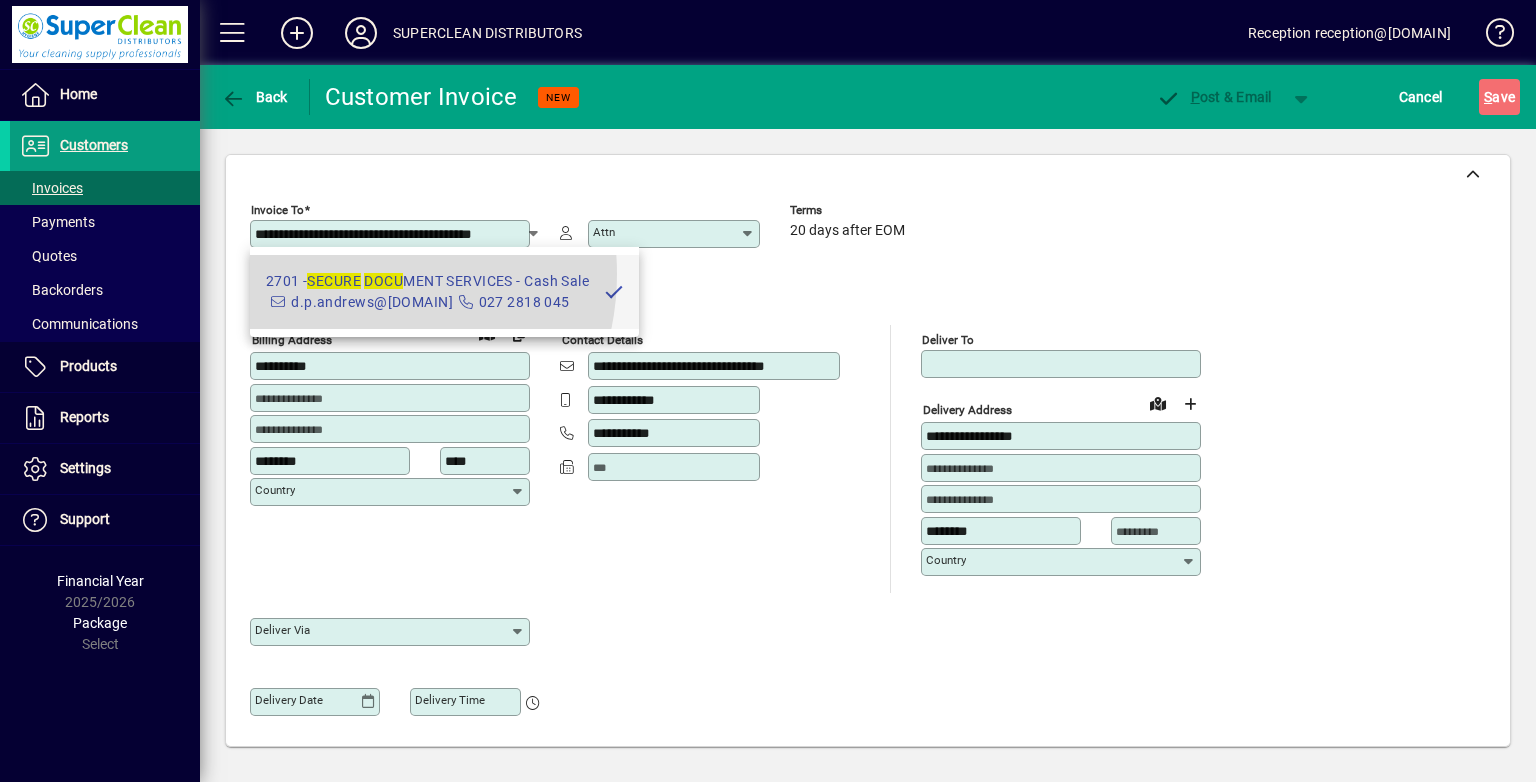 type 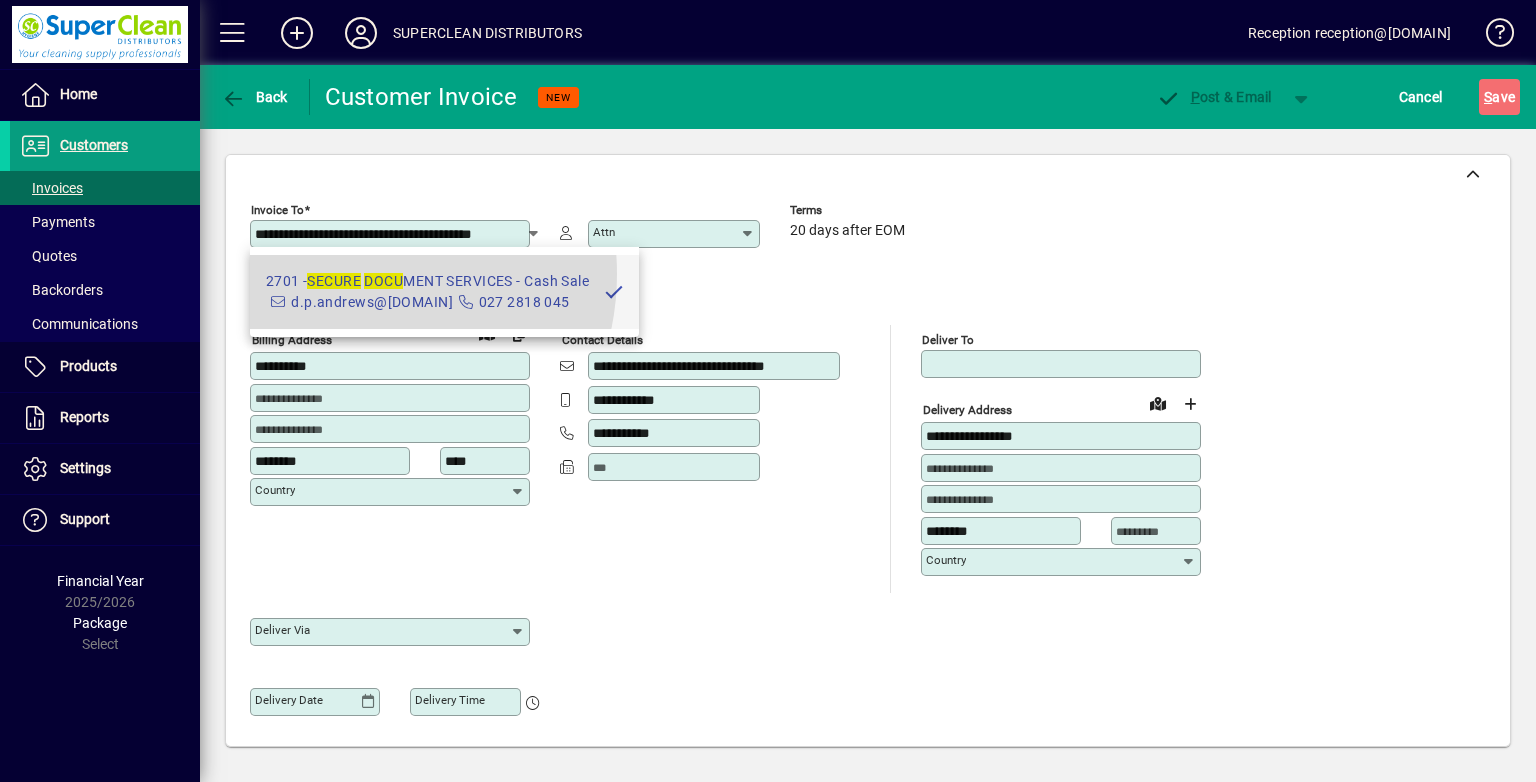 type 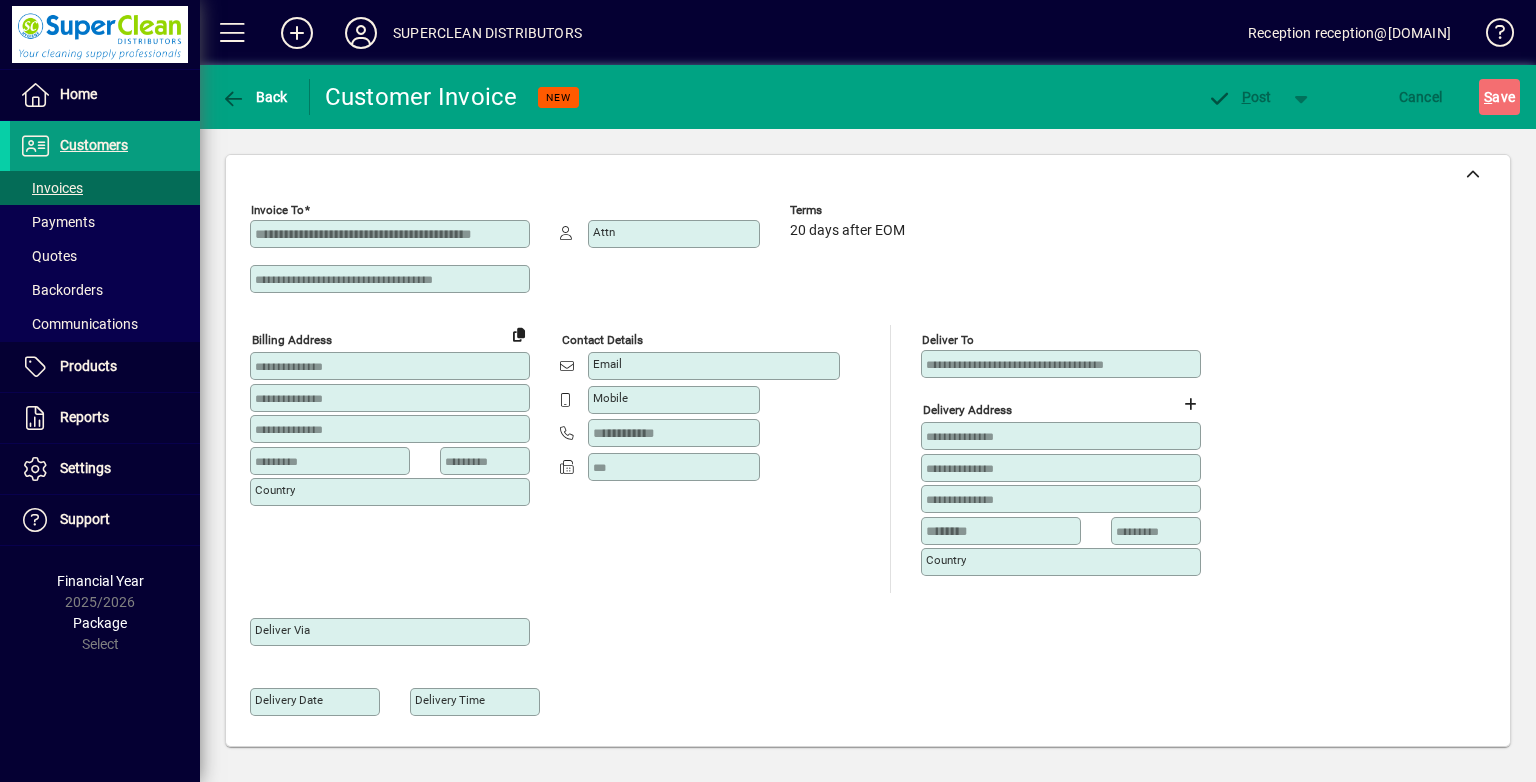 type on "**********" 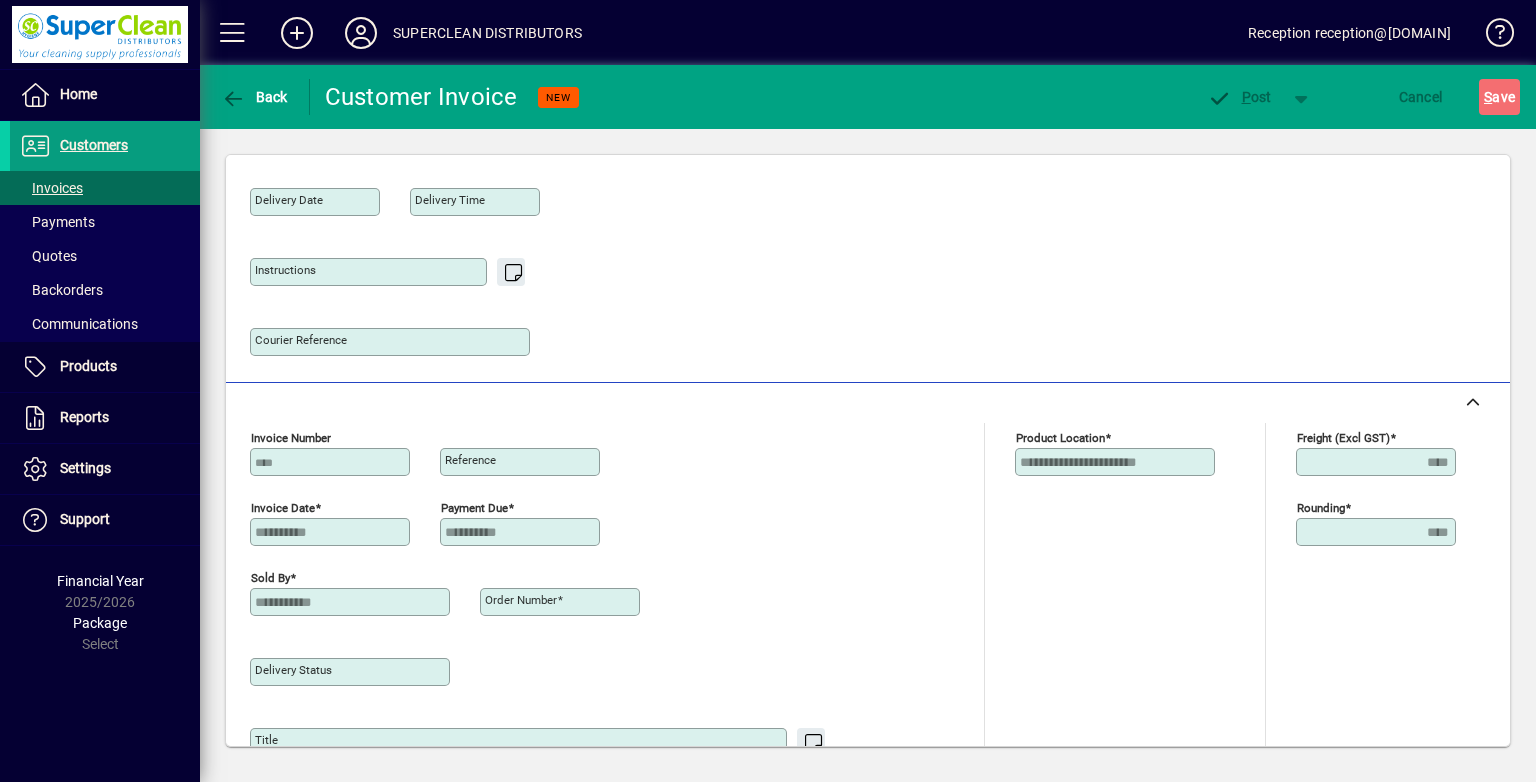type on "**********" 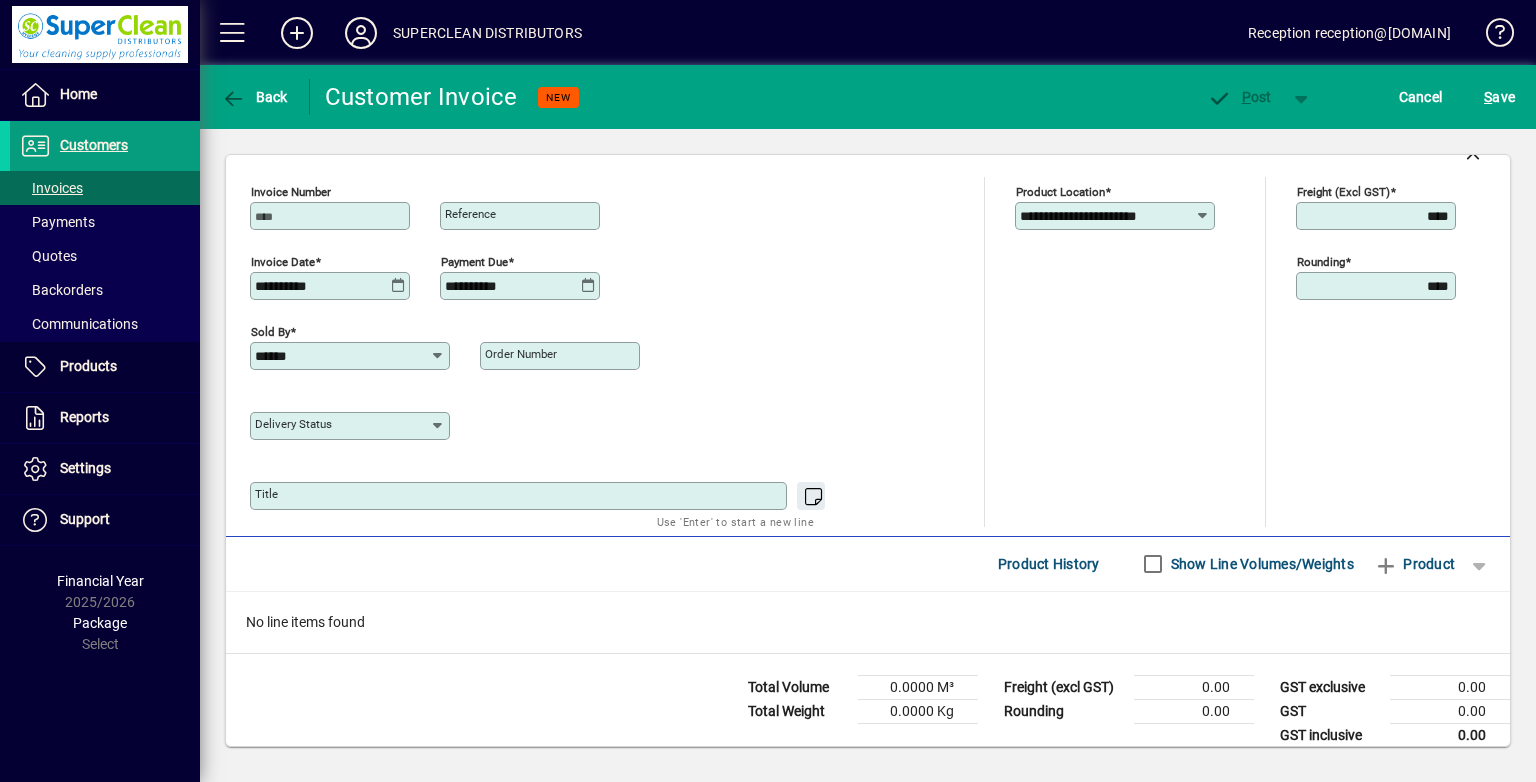 scroll, scrollTop: 760, scrollLeft: 0, axis: vertical 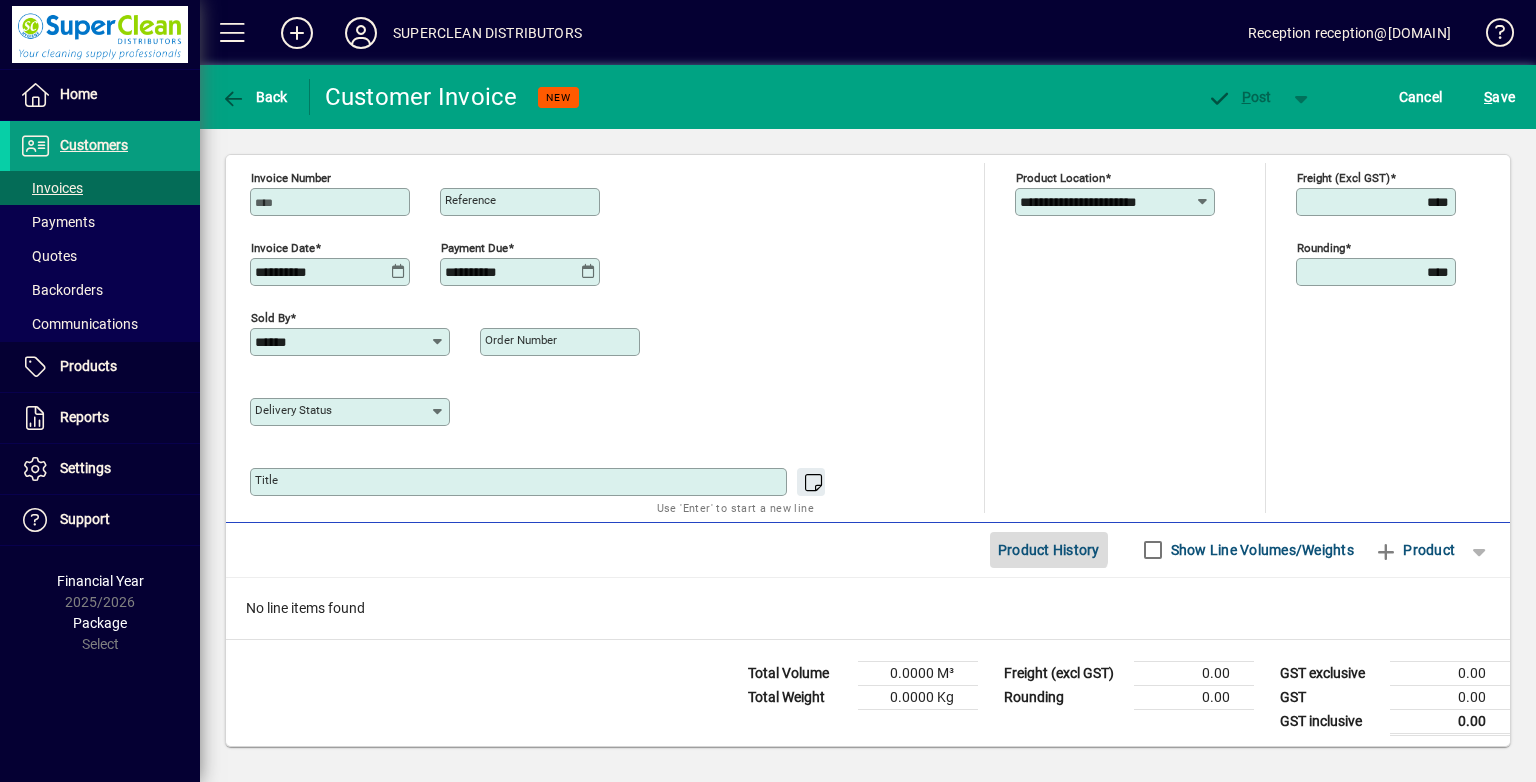 click on "Product History" 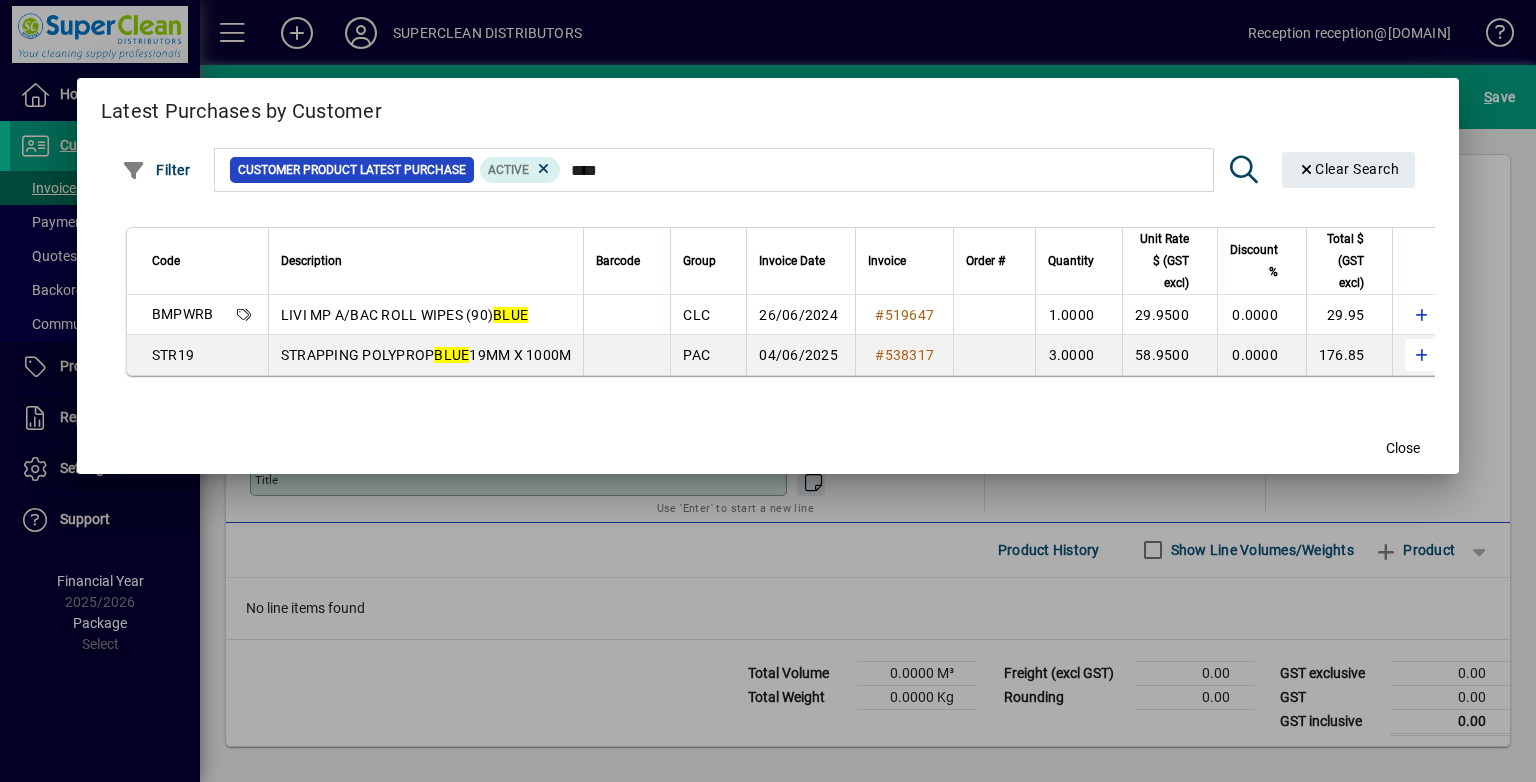 type on "****" 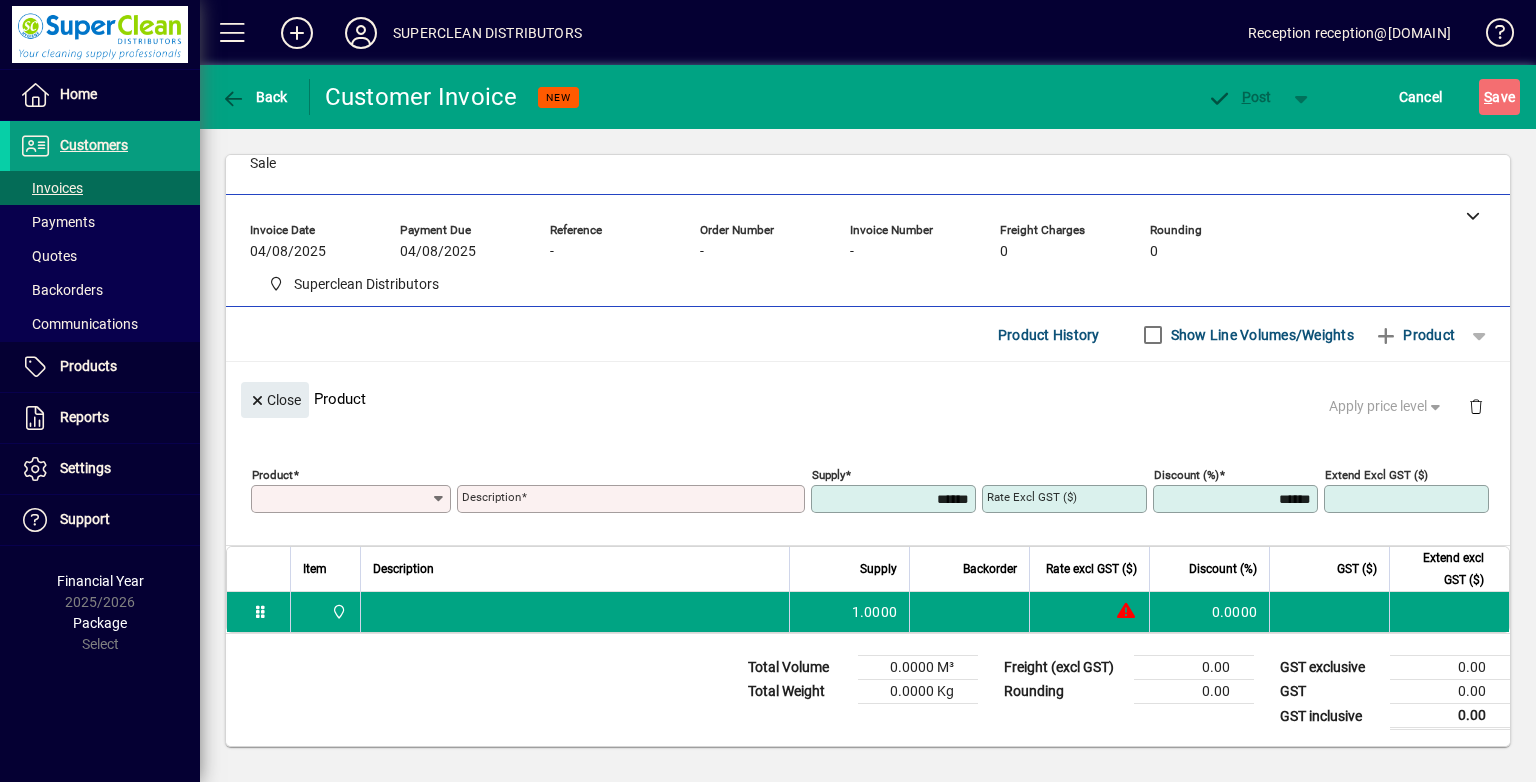 type on "**********" 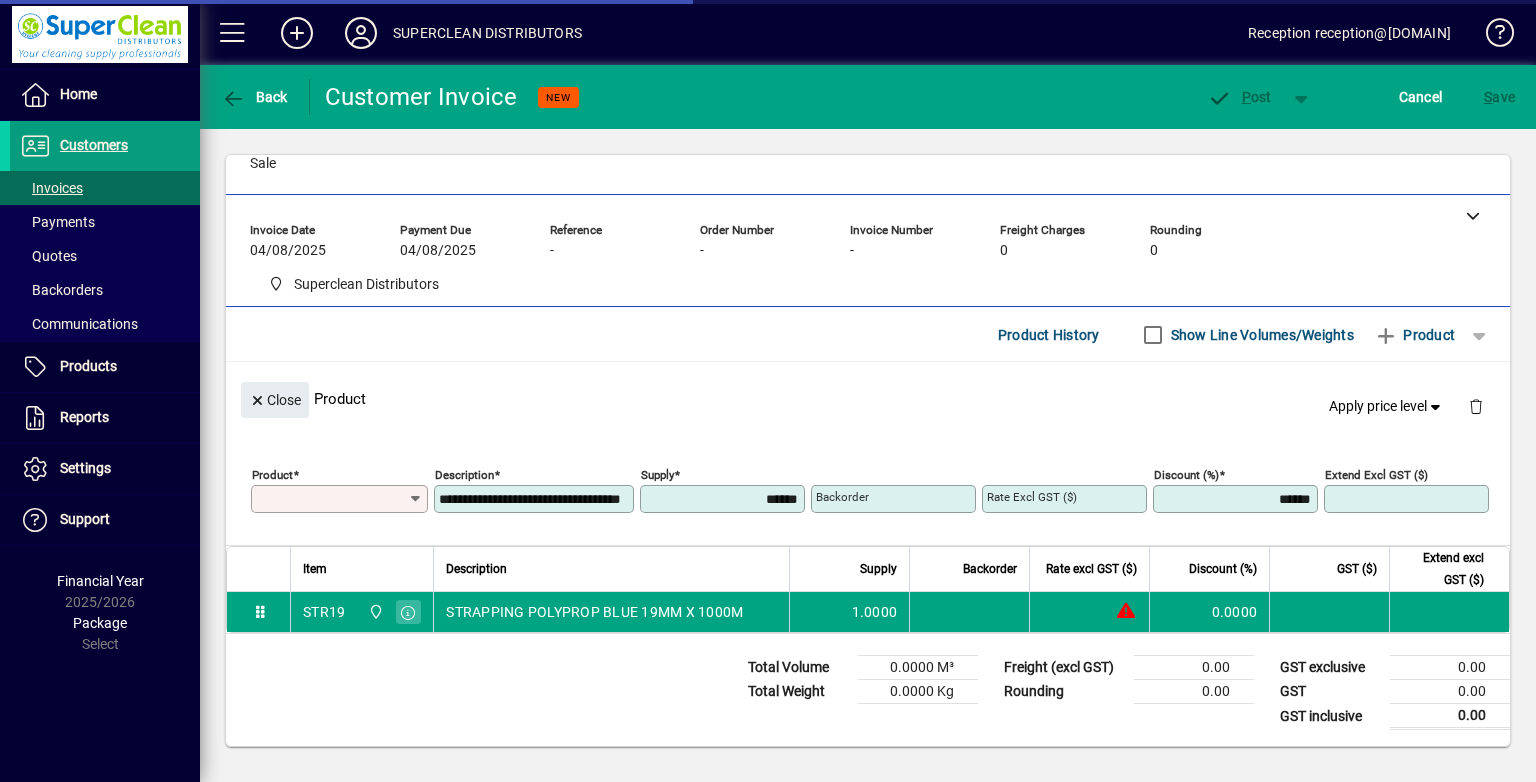 scroll, scrollTop: 60, scrollLeft: 0, axis: vertical 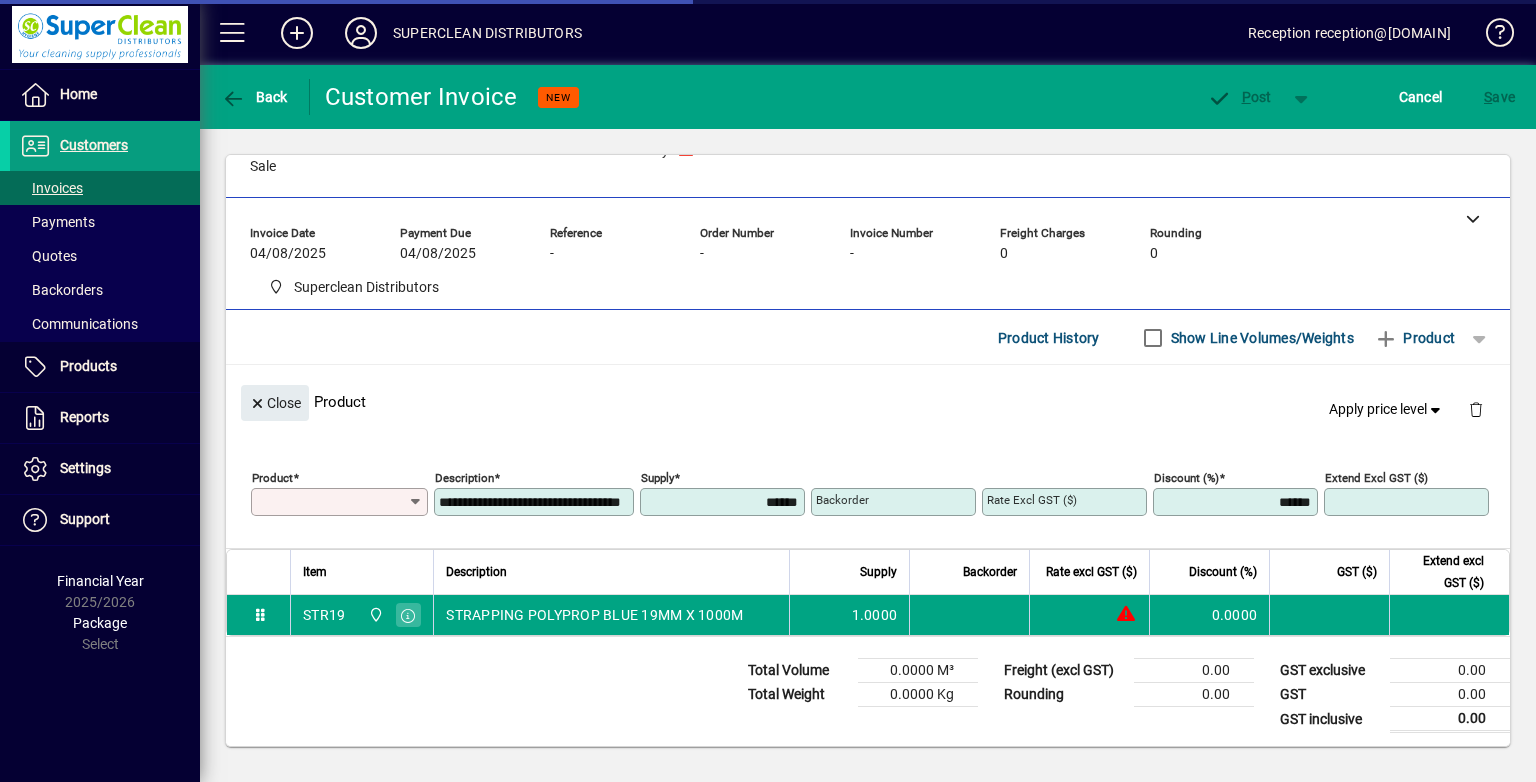 type on "*******" 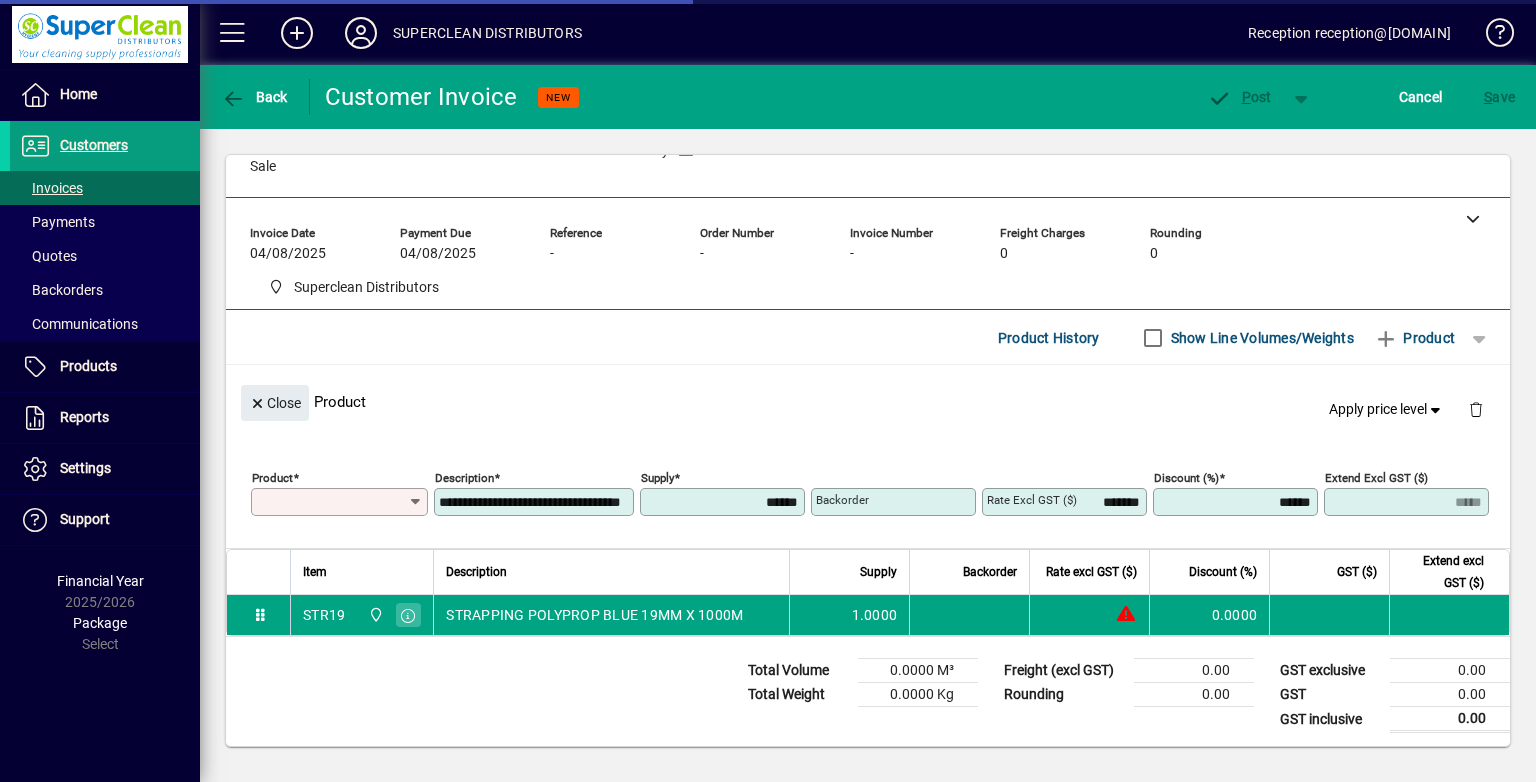type on "*****" 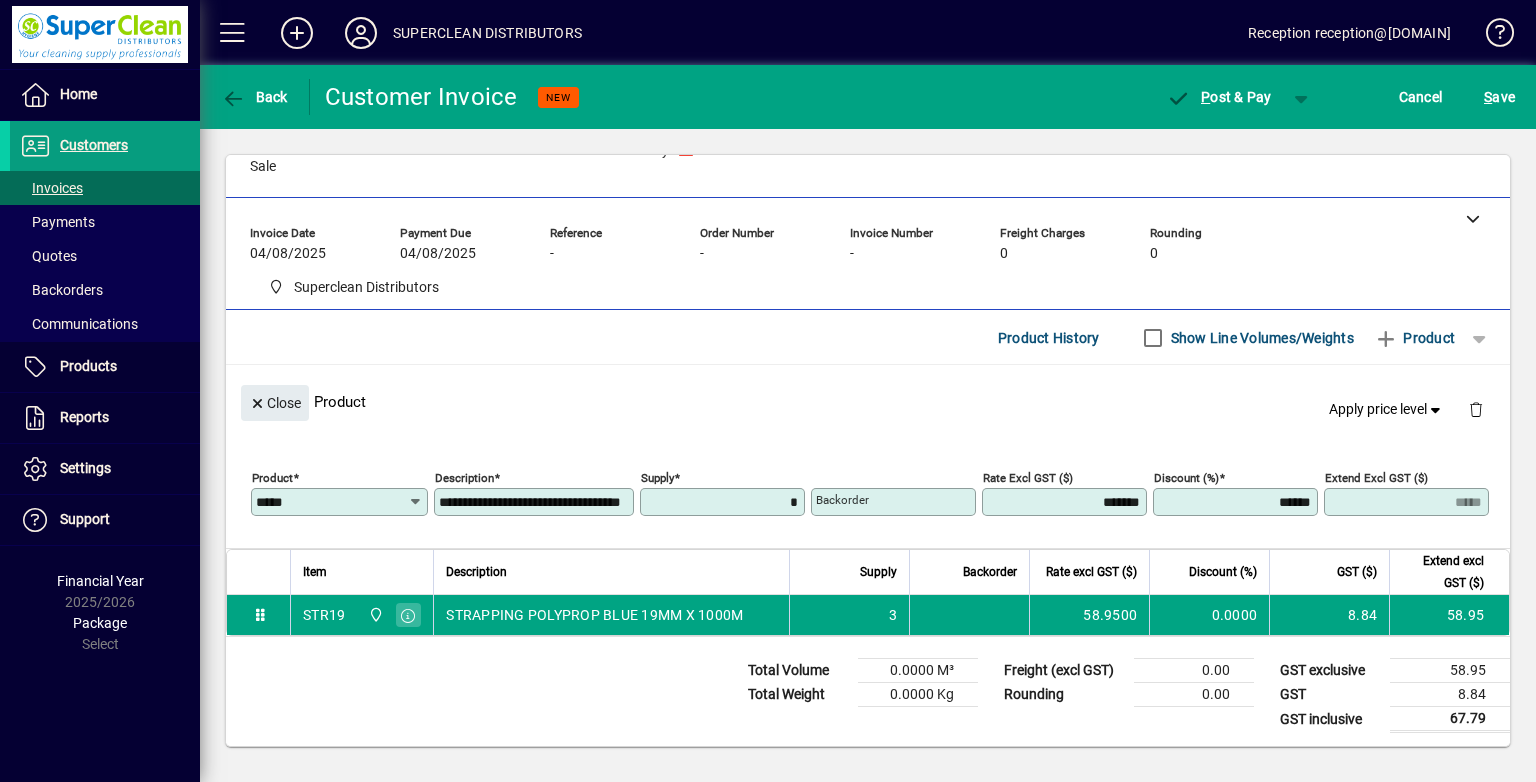 type on "******" 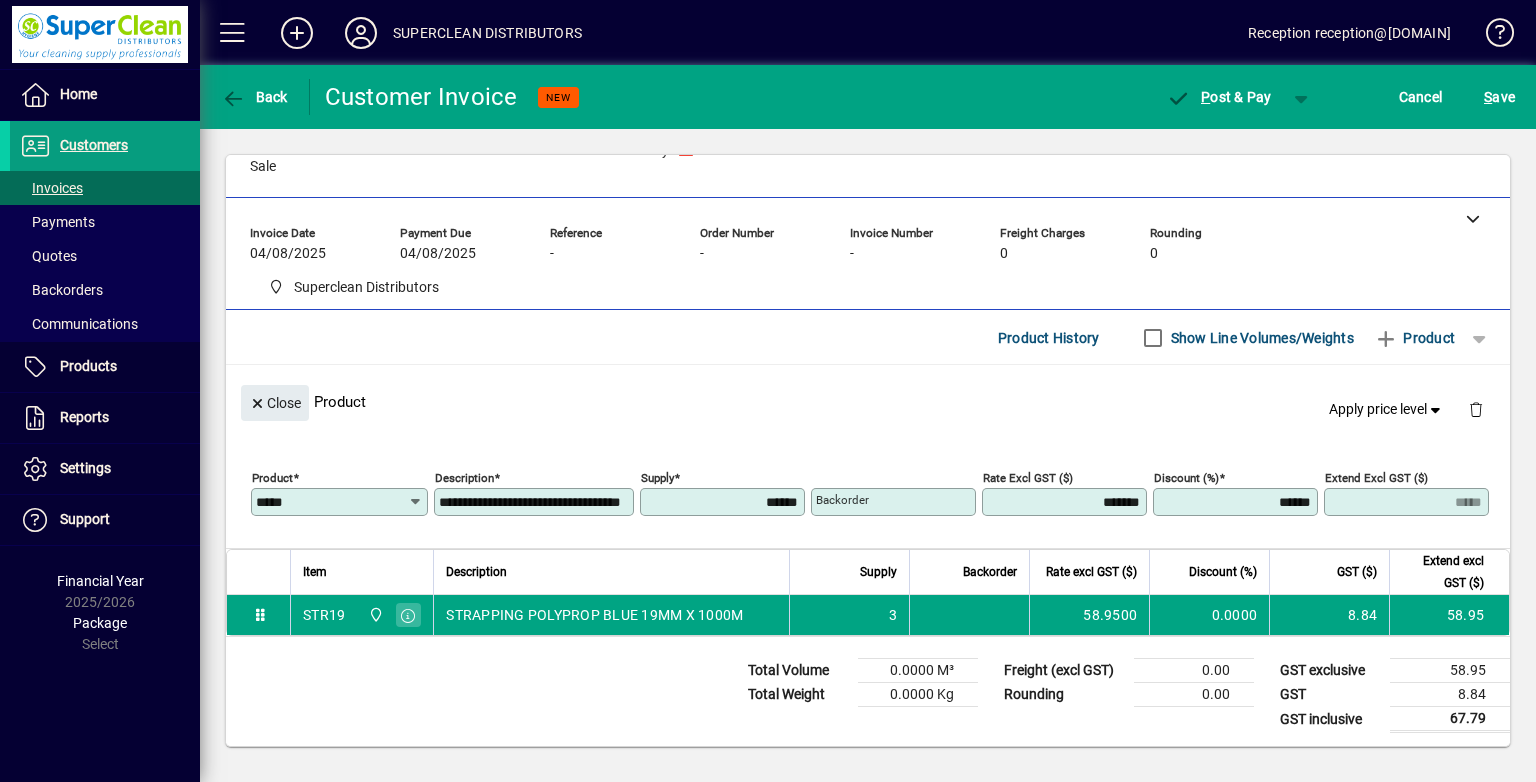 type on "******" 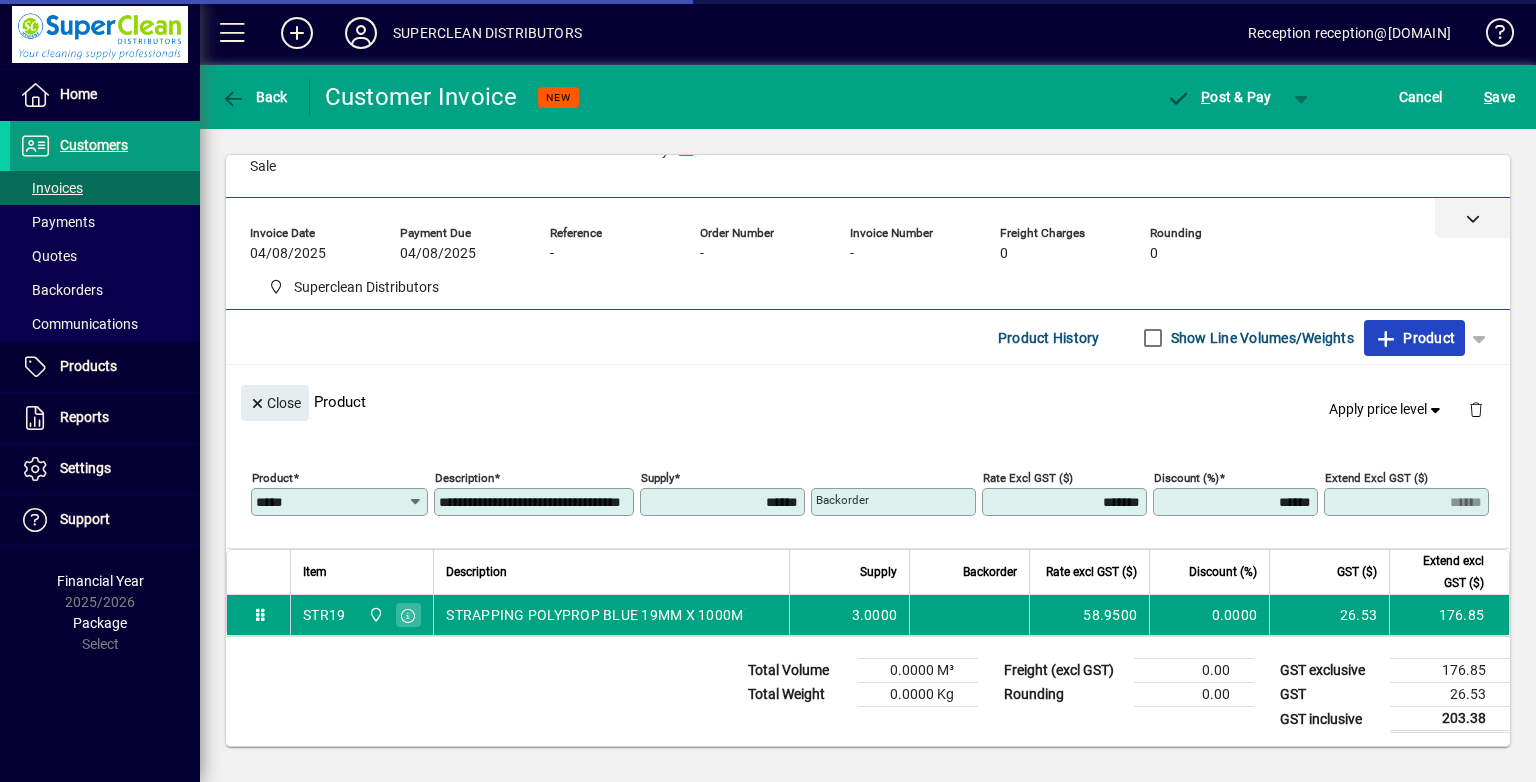 type 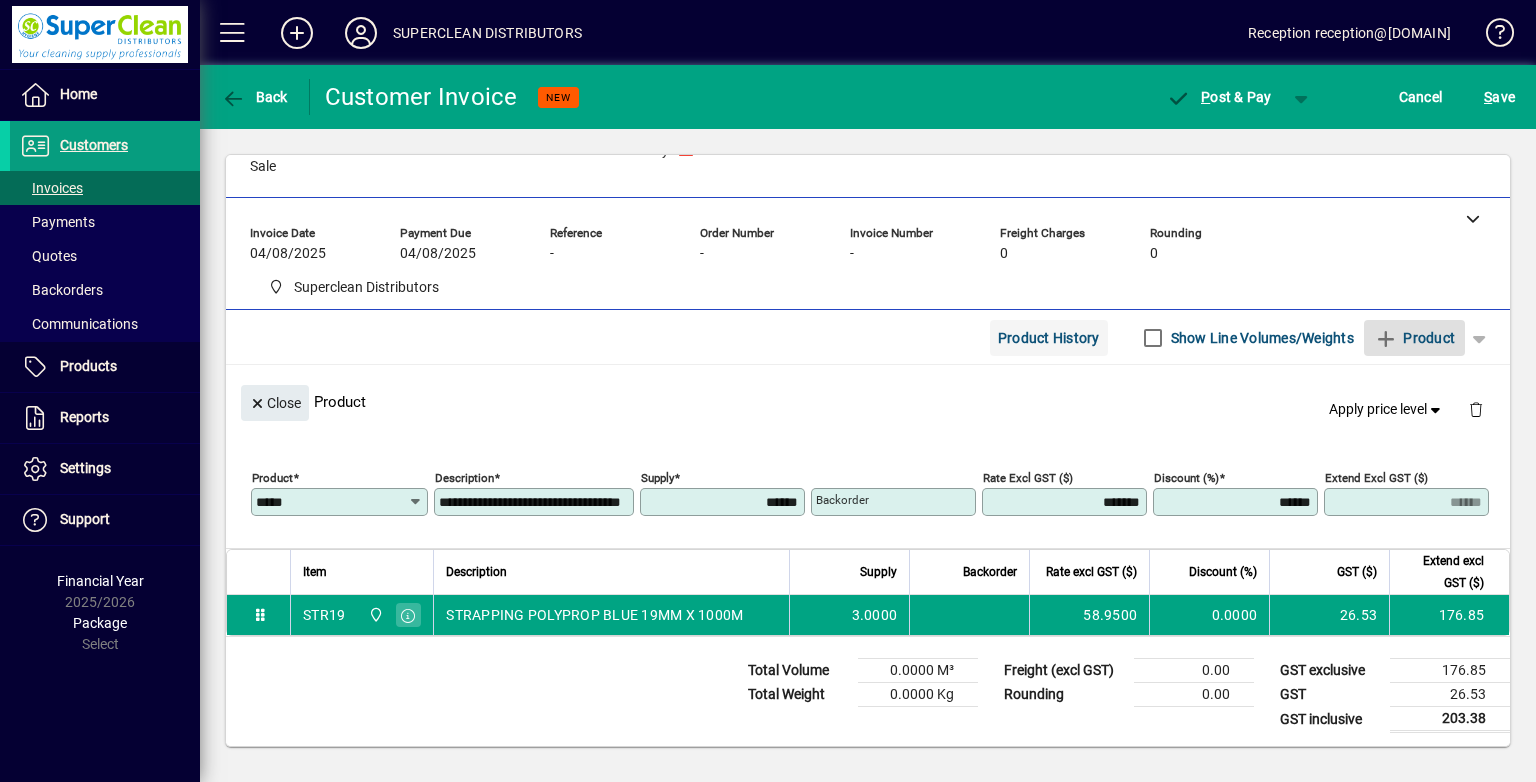 type 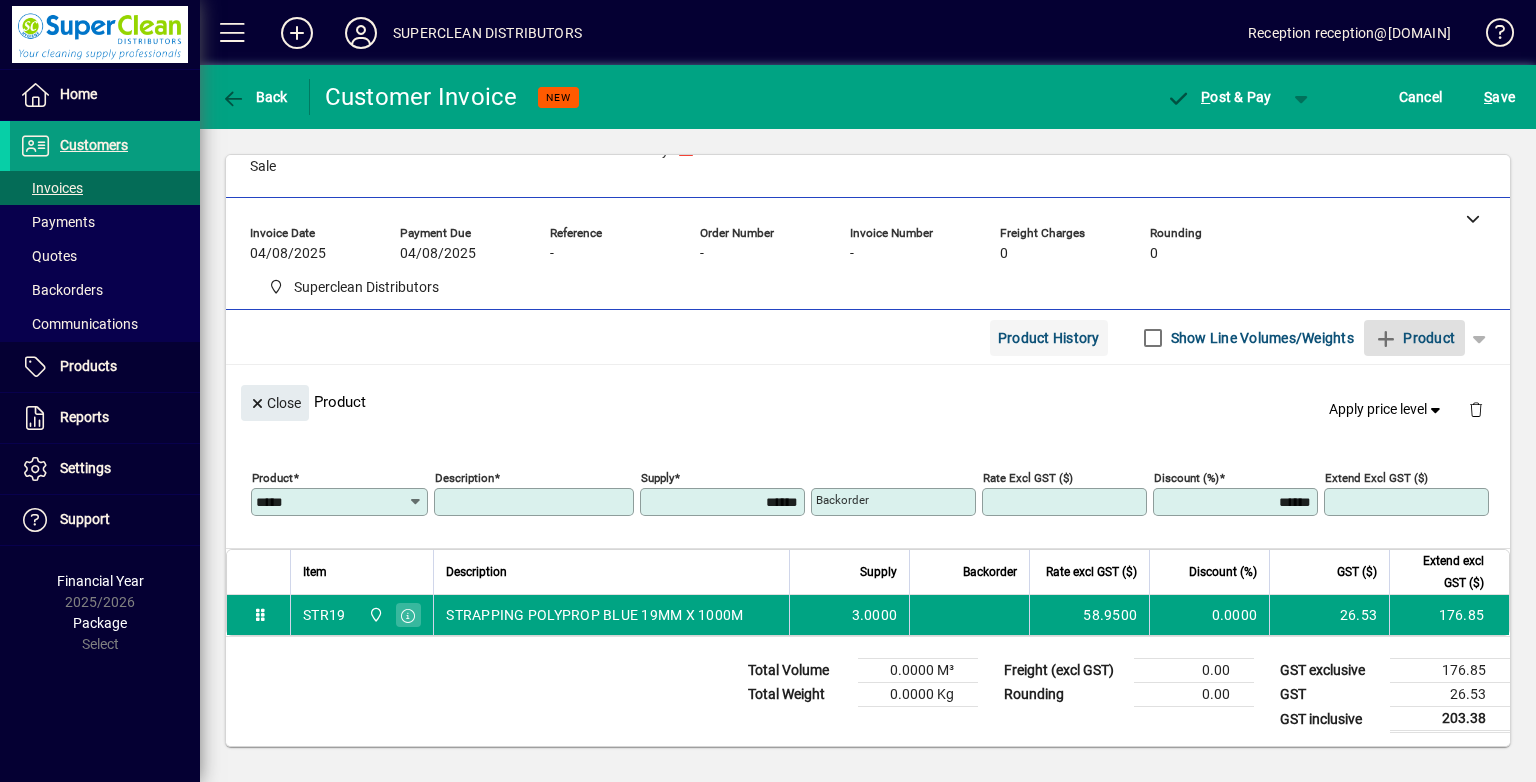 type 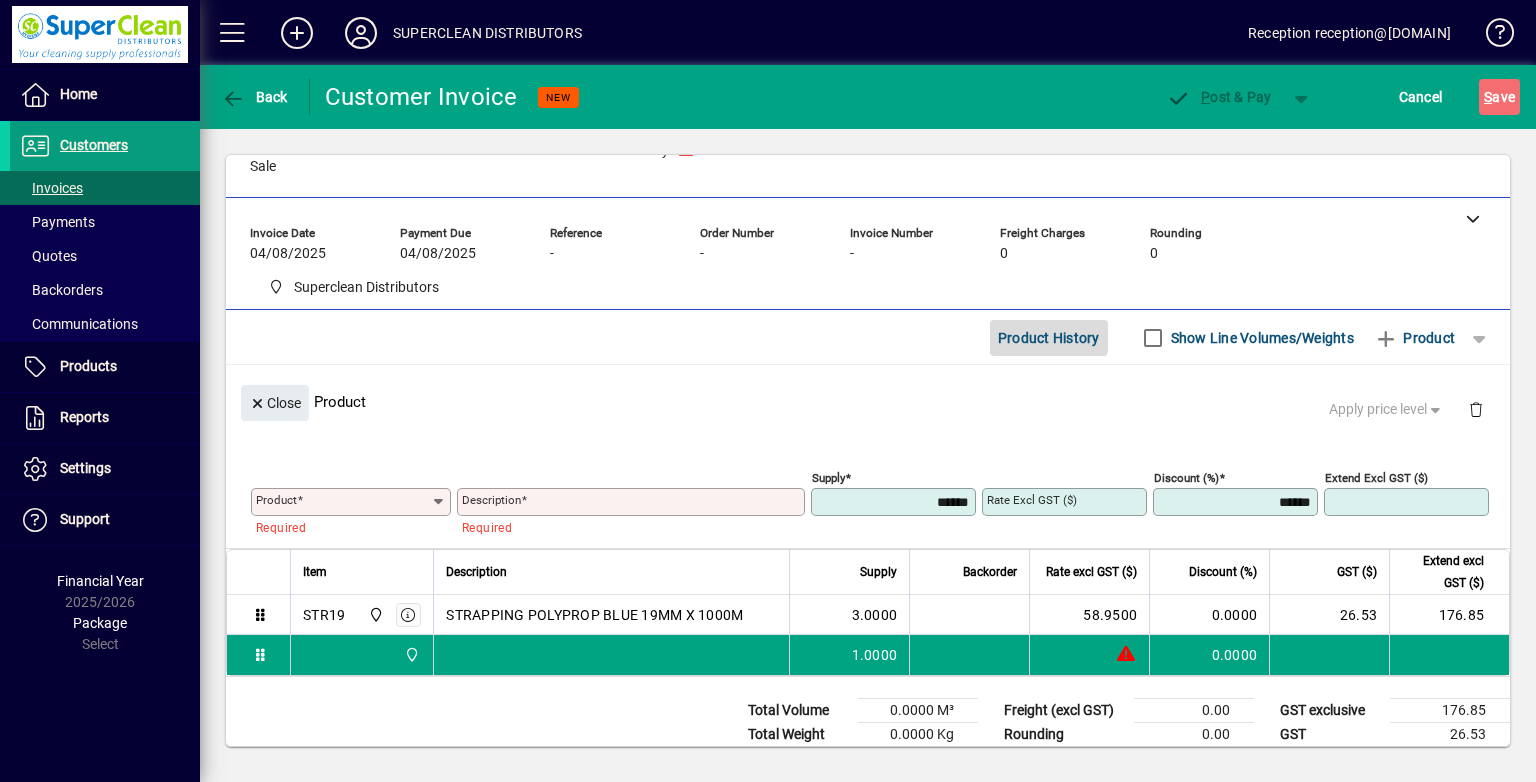 click on "Product History" 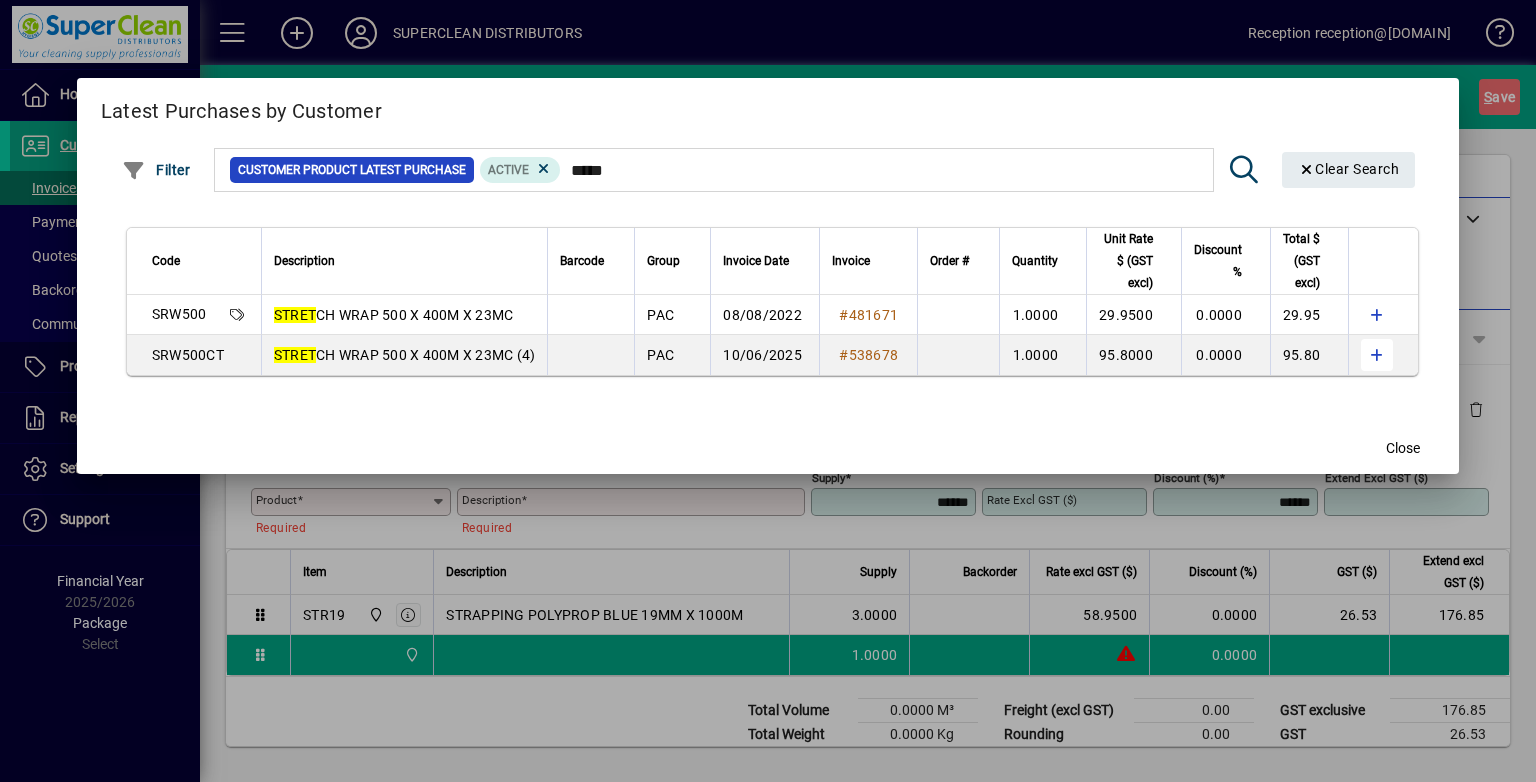 type on "*****" 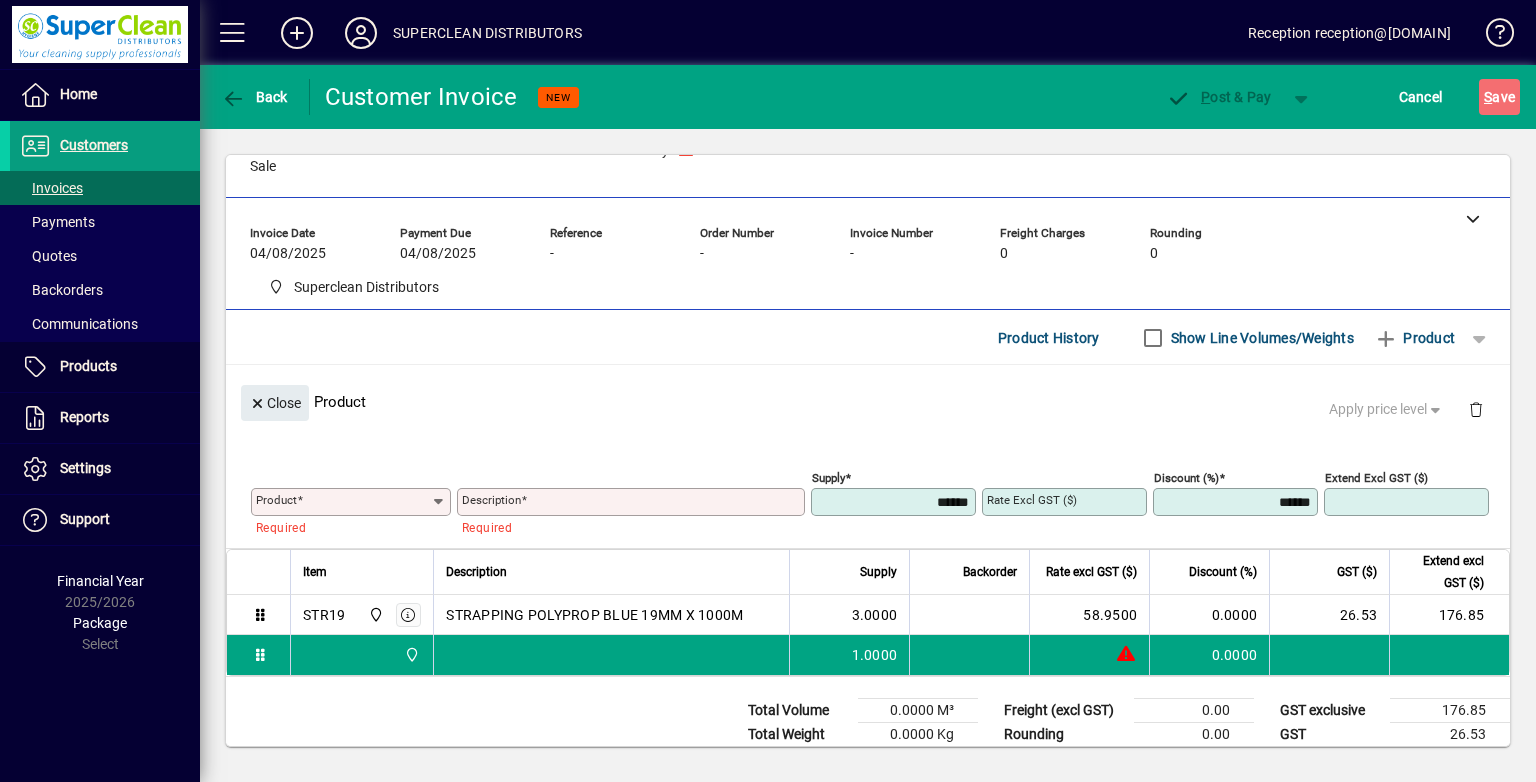 scroll, scrollTop: 0, scrollLeft: 0, axis: both 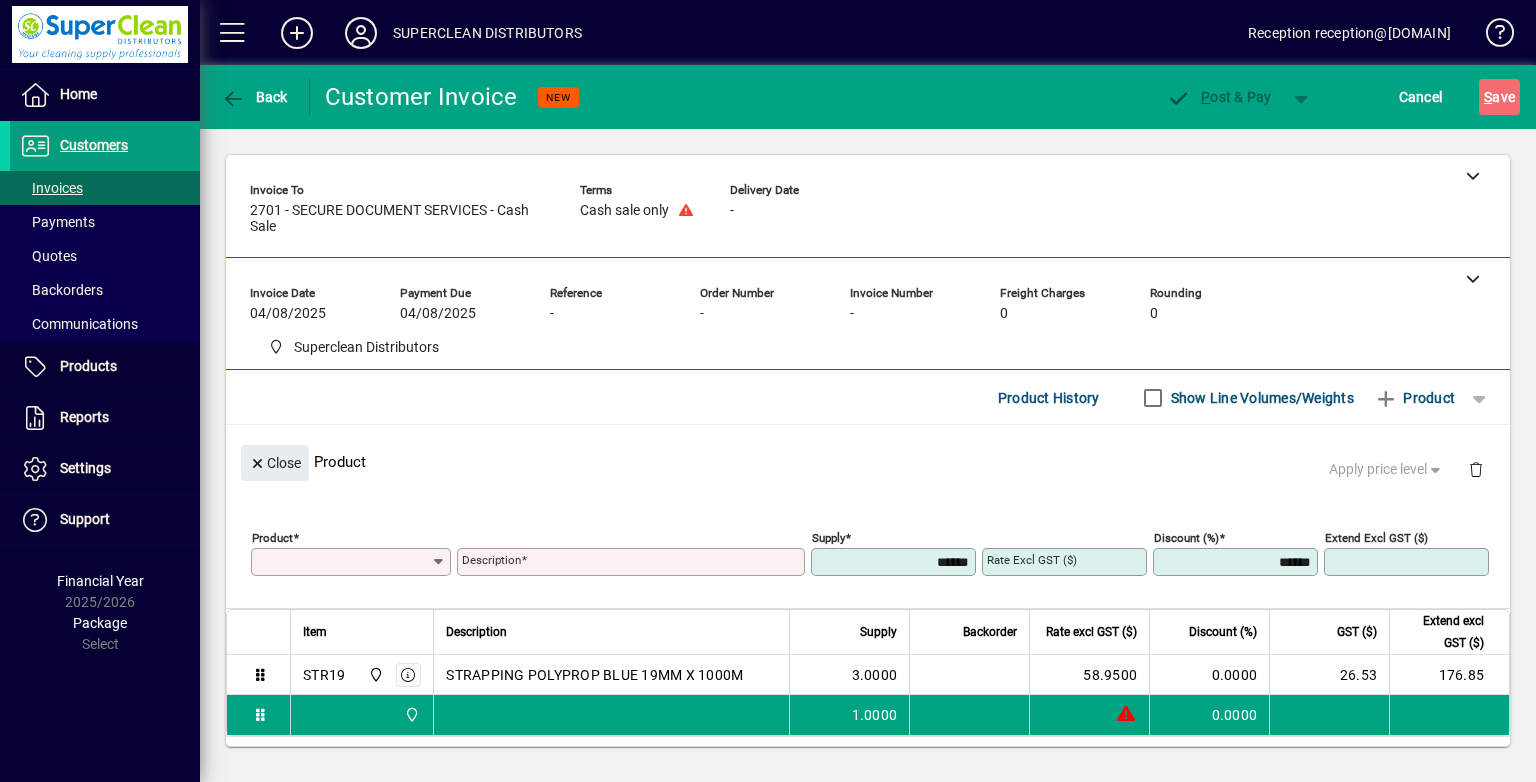 type on "**********" 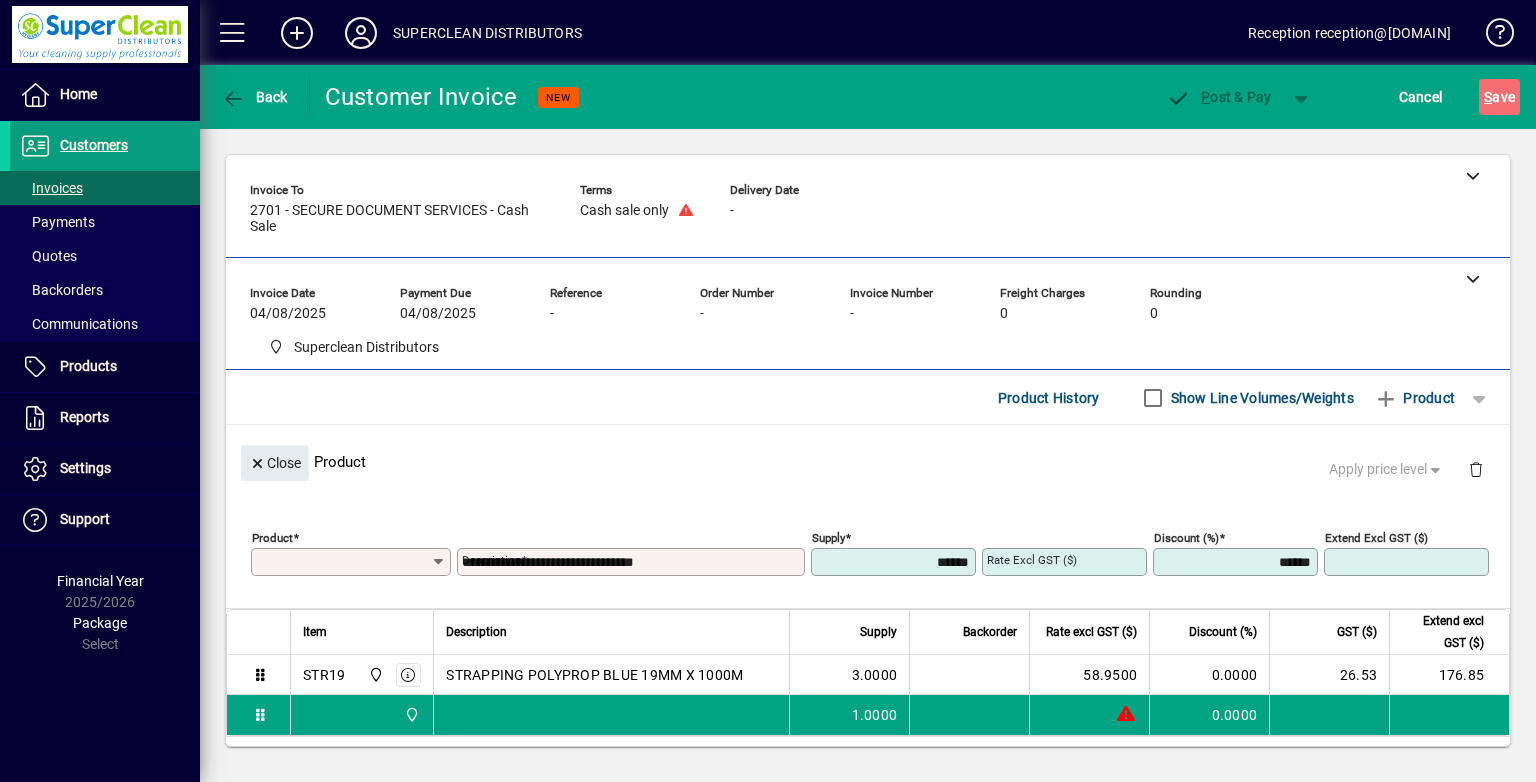 type on "*******" 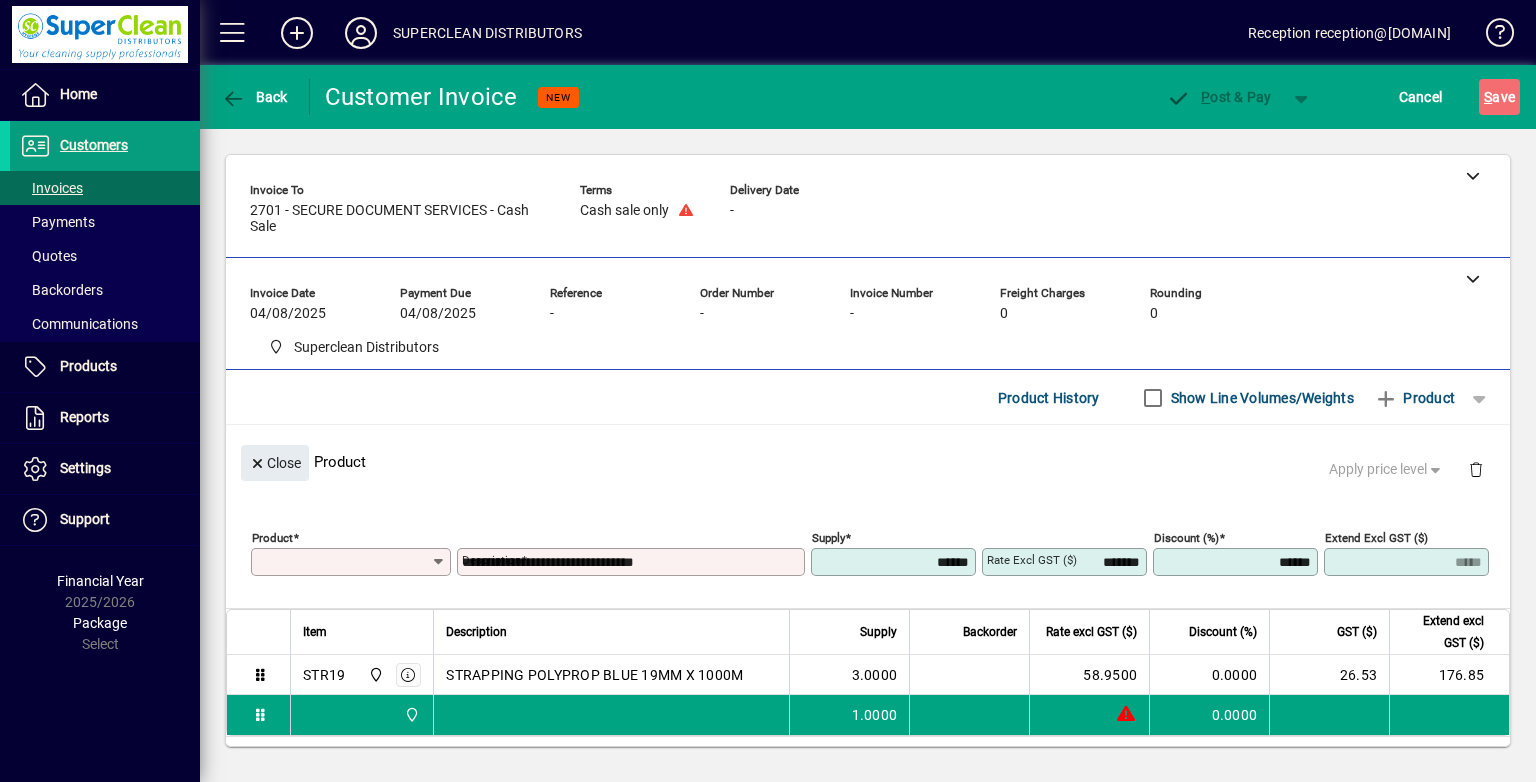 type on "********" 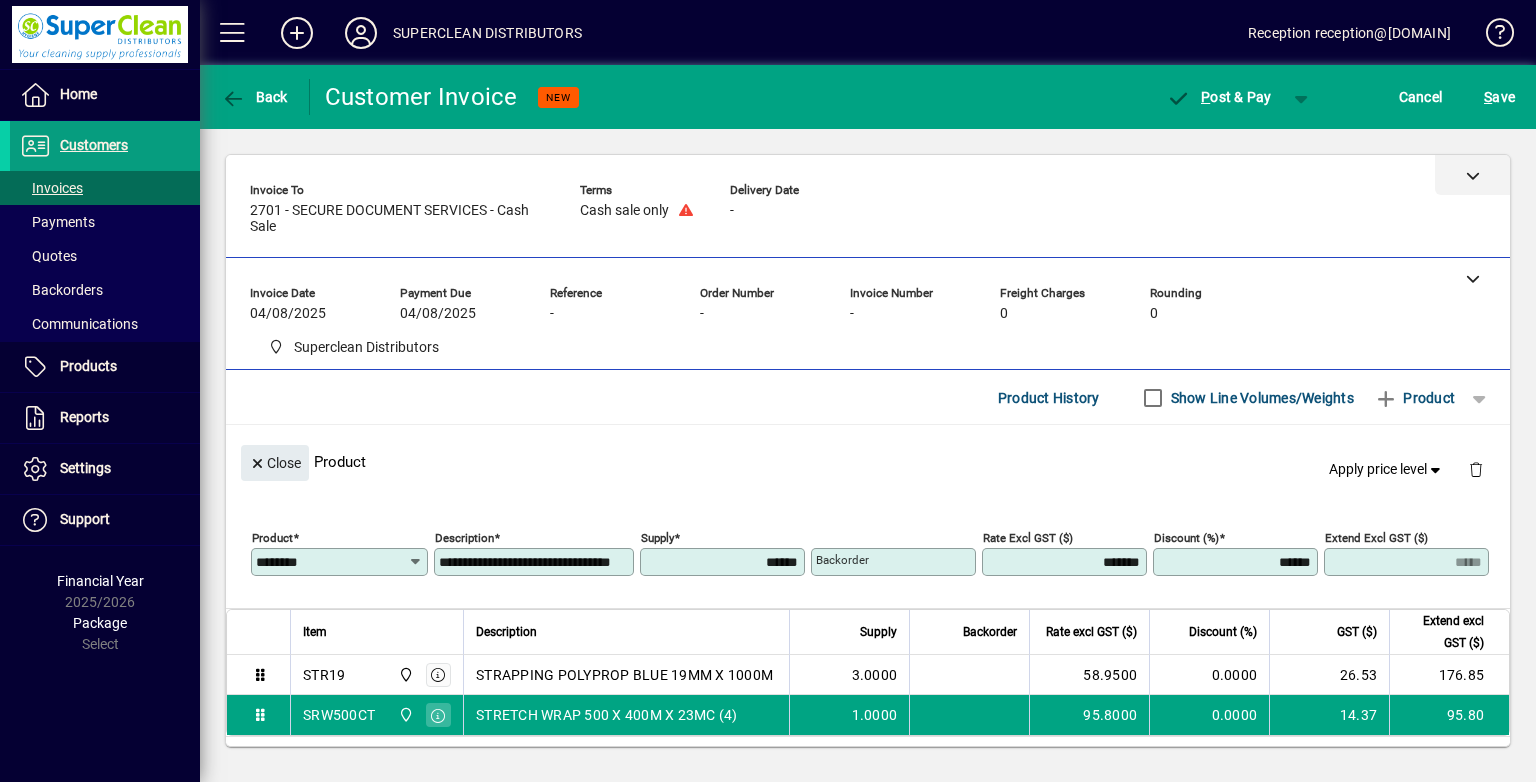 click 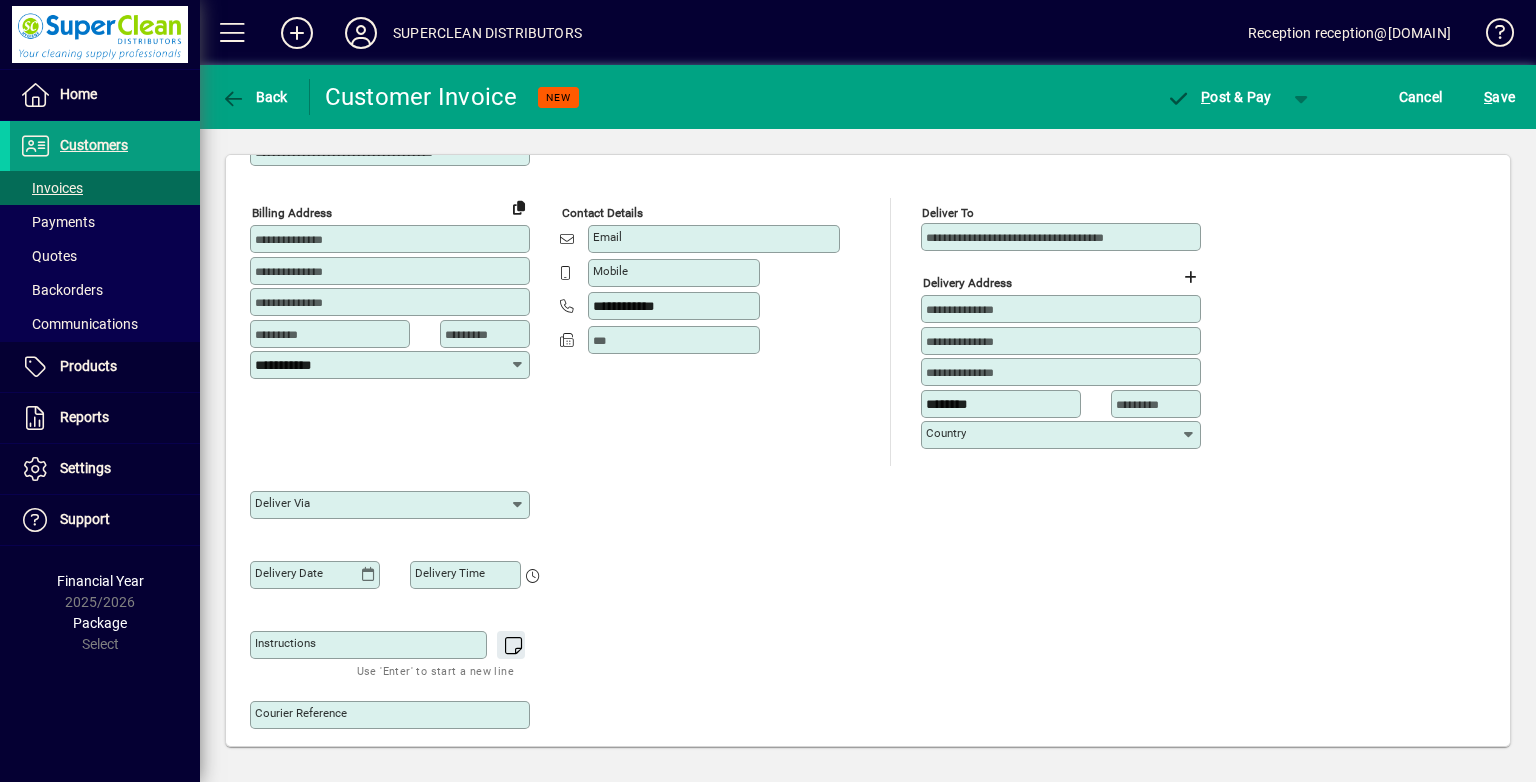 scroll, scrollTop: 200, scrollLeft: 0, axis: vertical 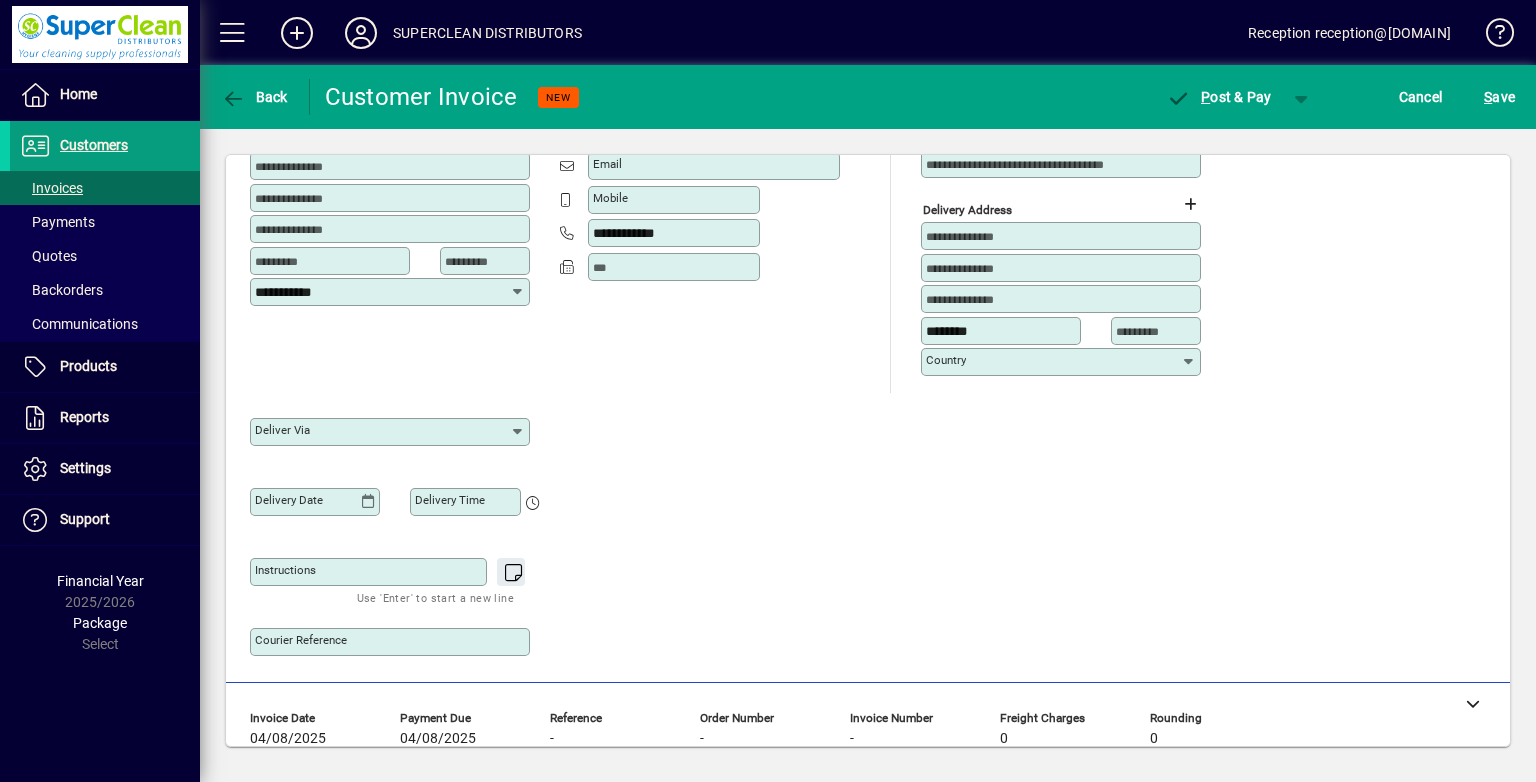 click on "Instructions" 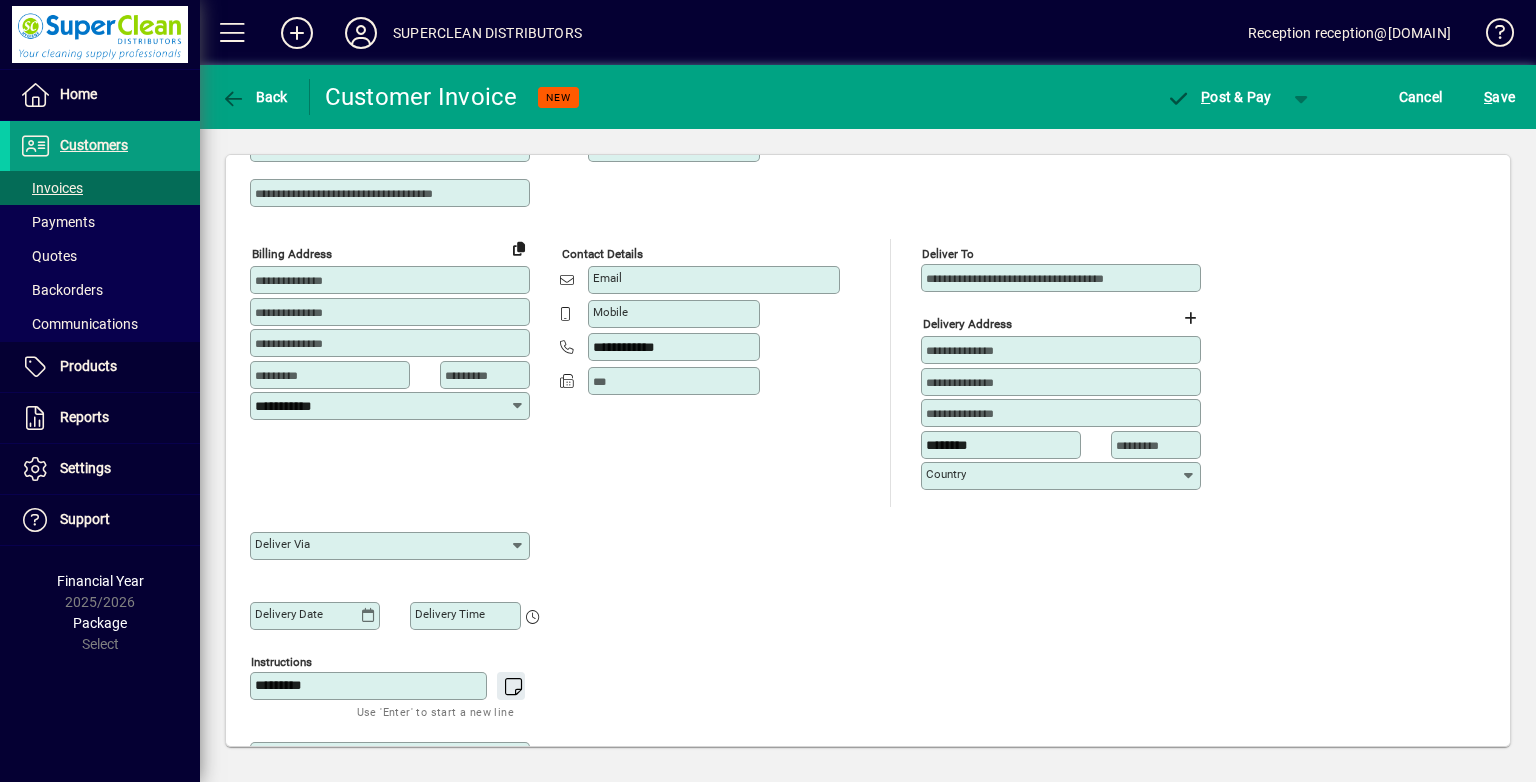 scroll, scrollTop: 0, scrollLeft: 0, axis: both 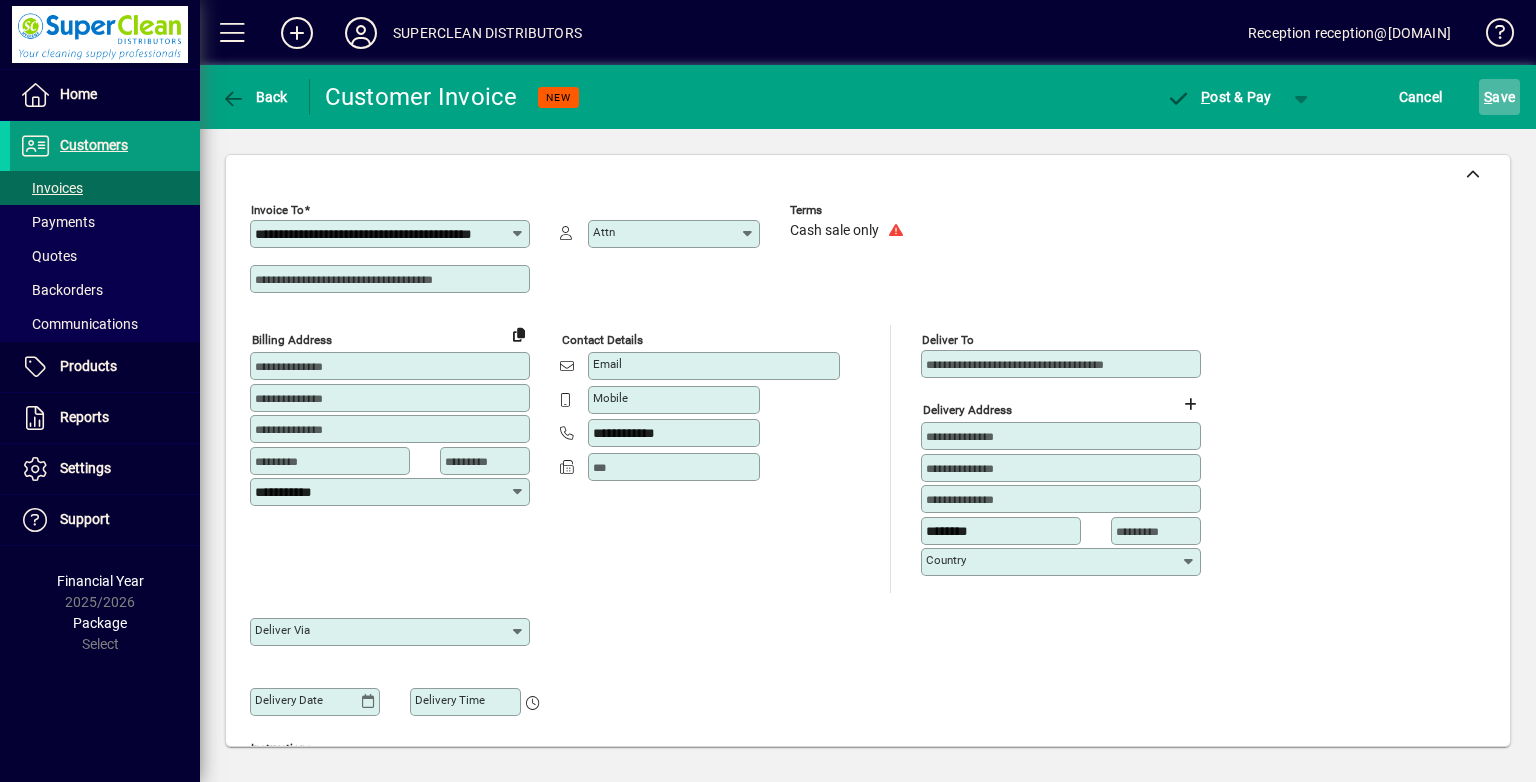 type on "*********" 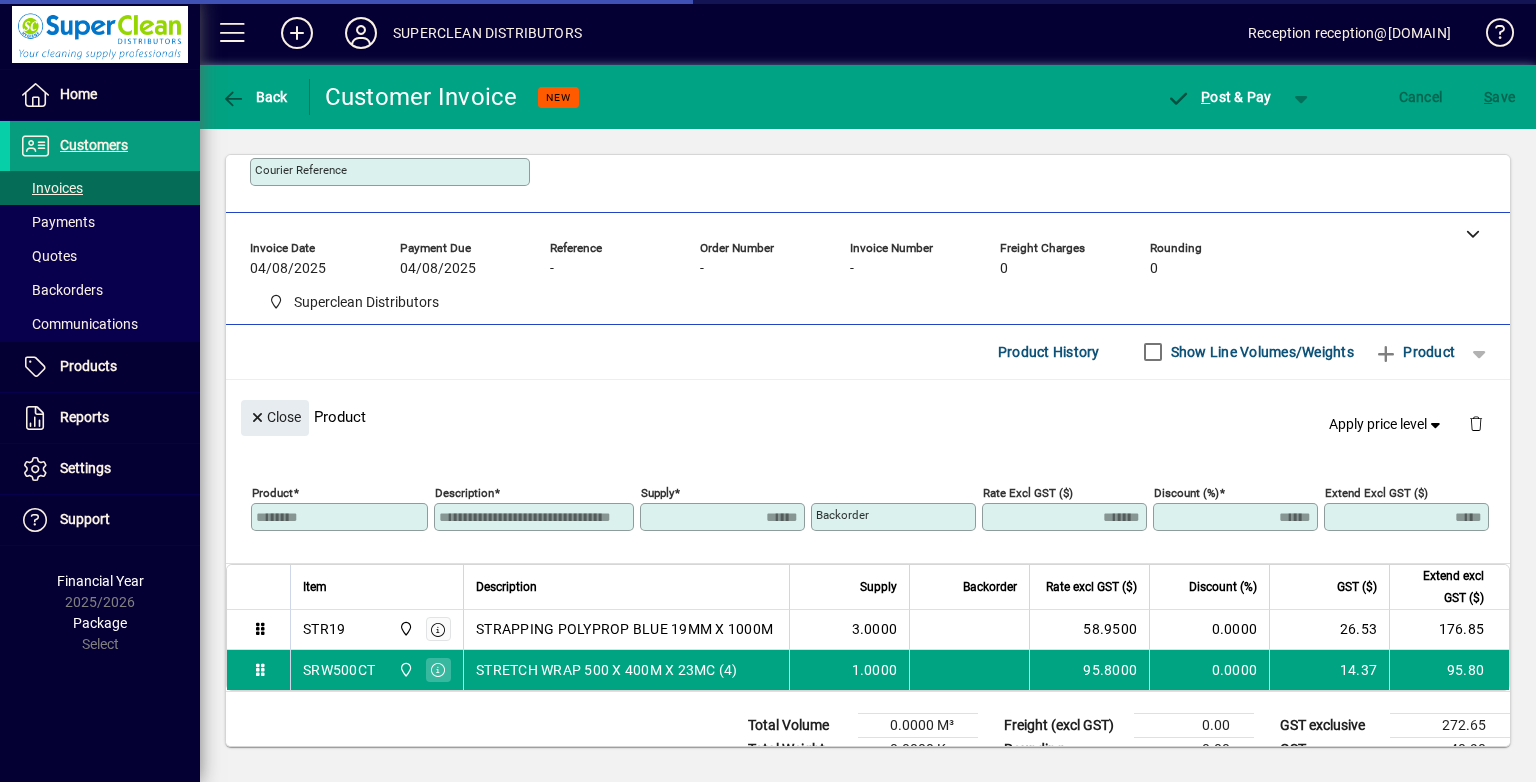 scroll, scrollTop: 723, scrollLeft: 0, axis: vertical 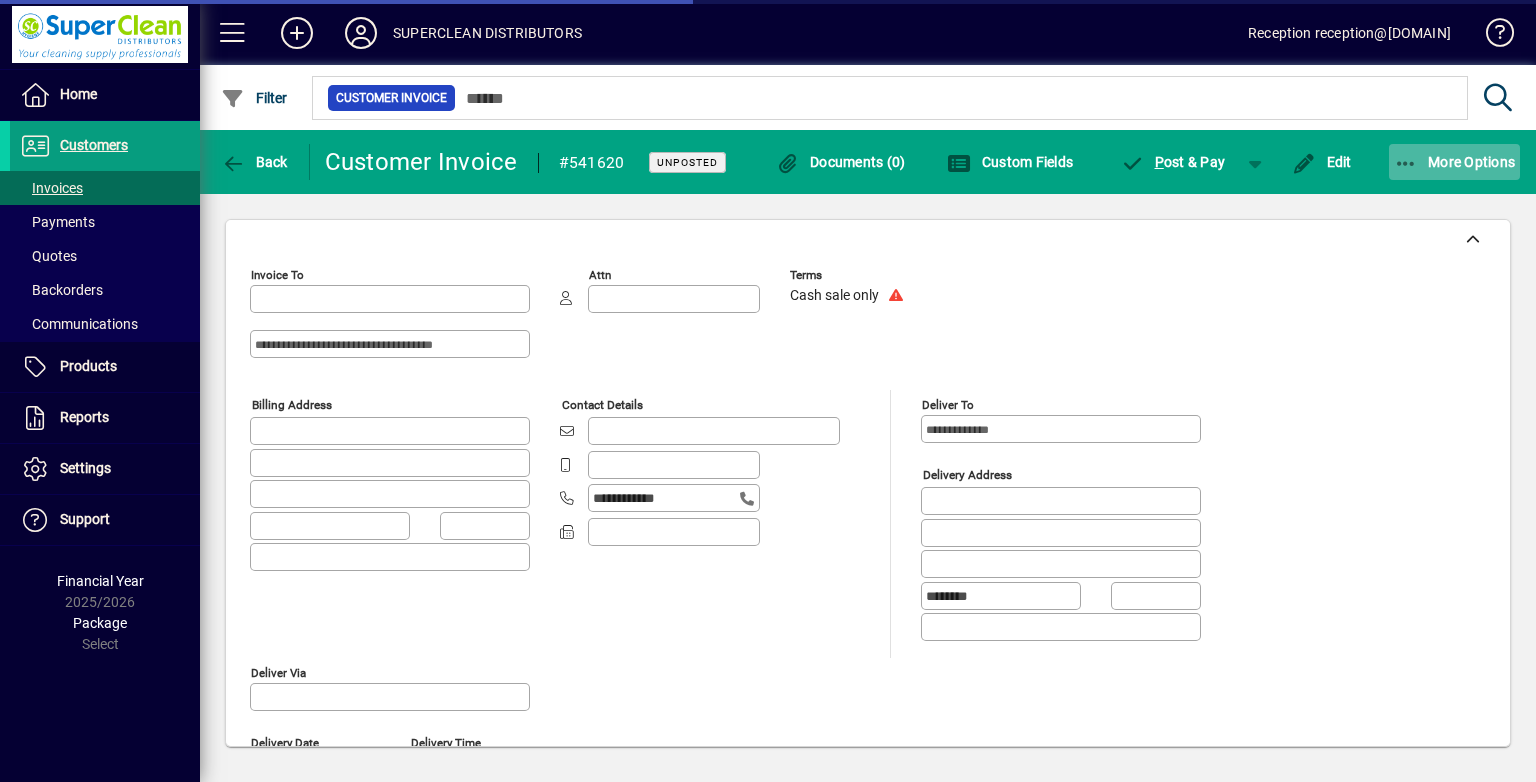 click on "More Options" 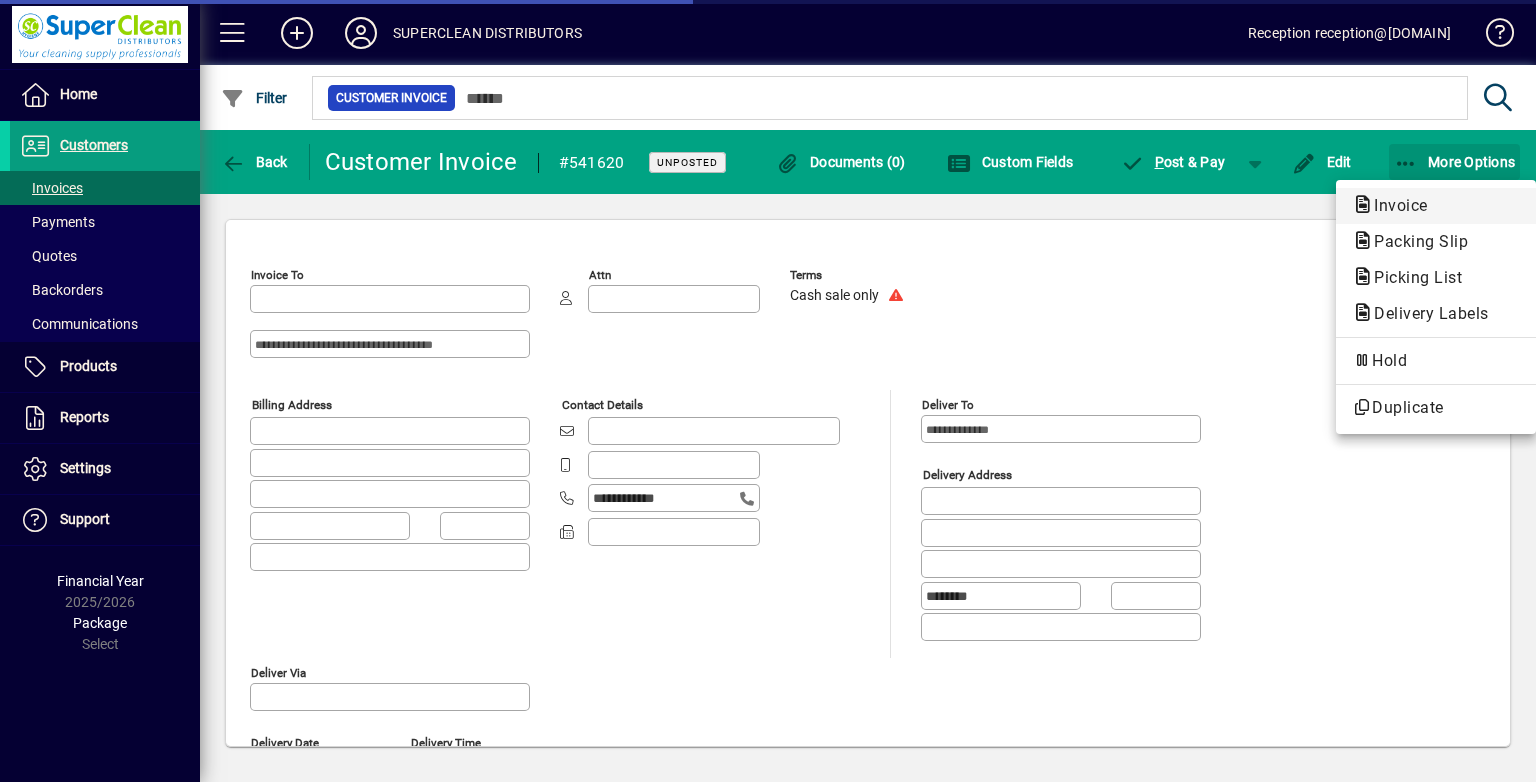 type on "**********" 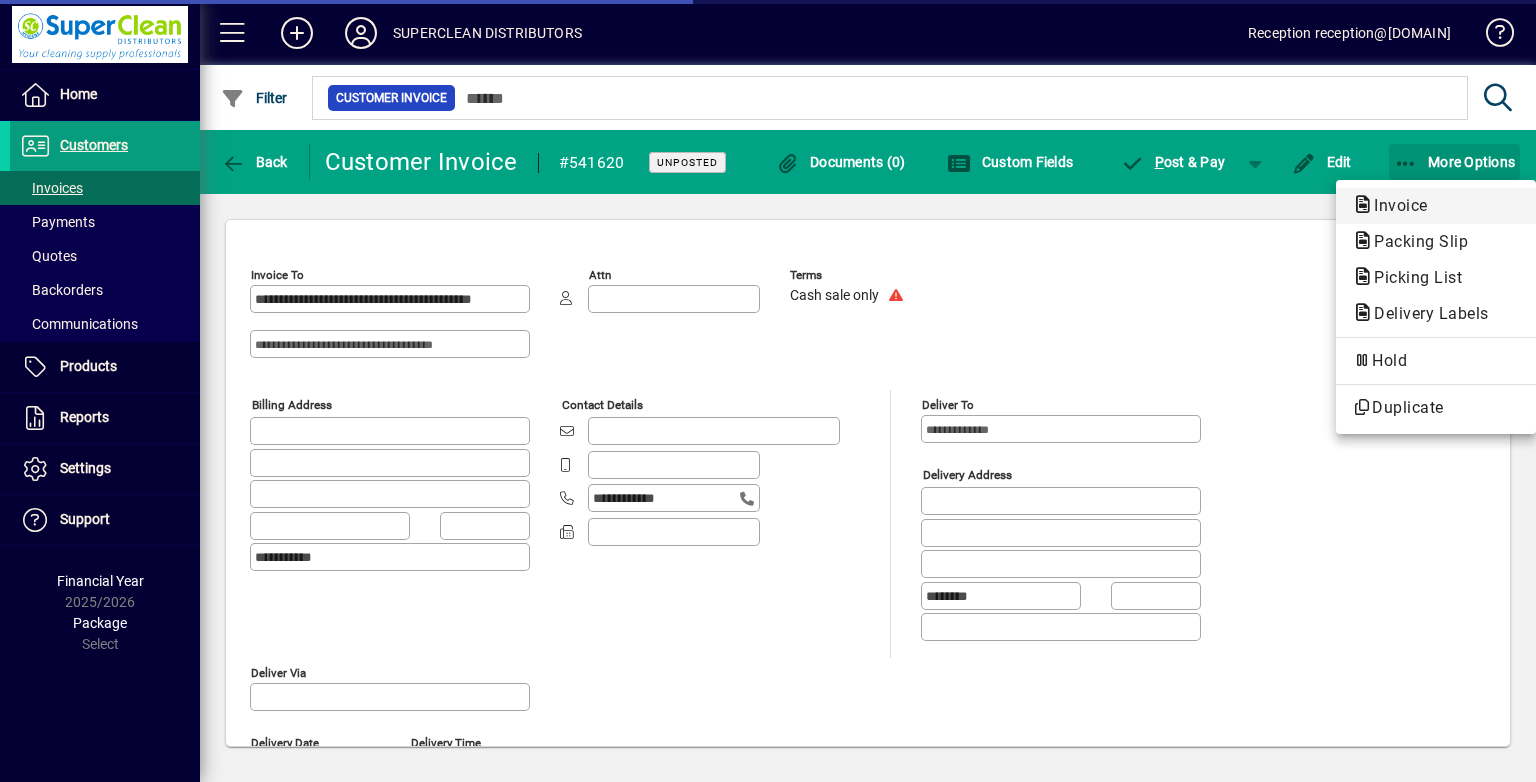 type on "******" 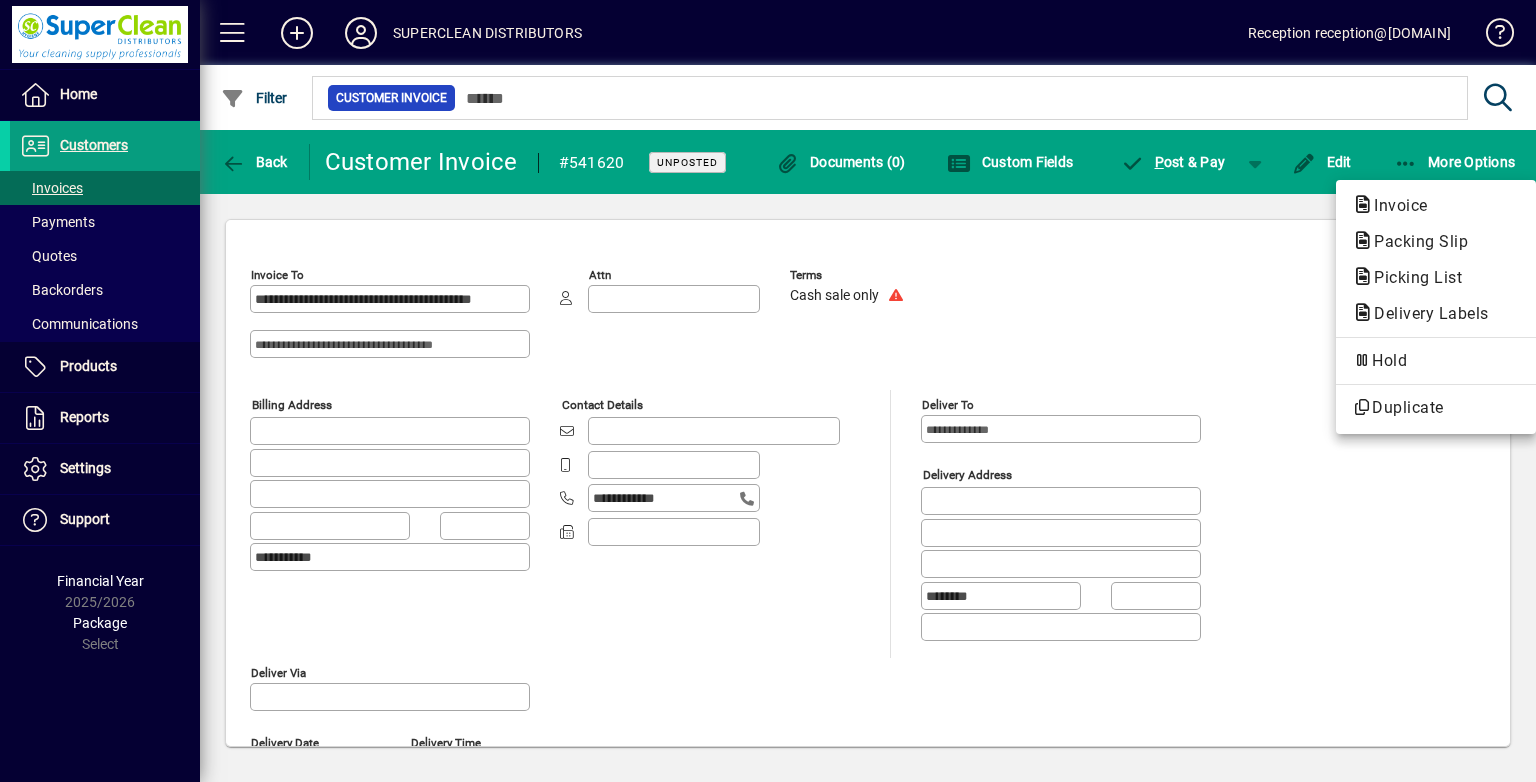 click on "Invoice" at bounding box center [1436, 242] 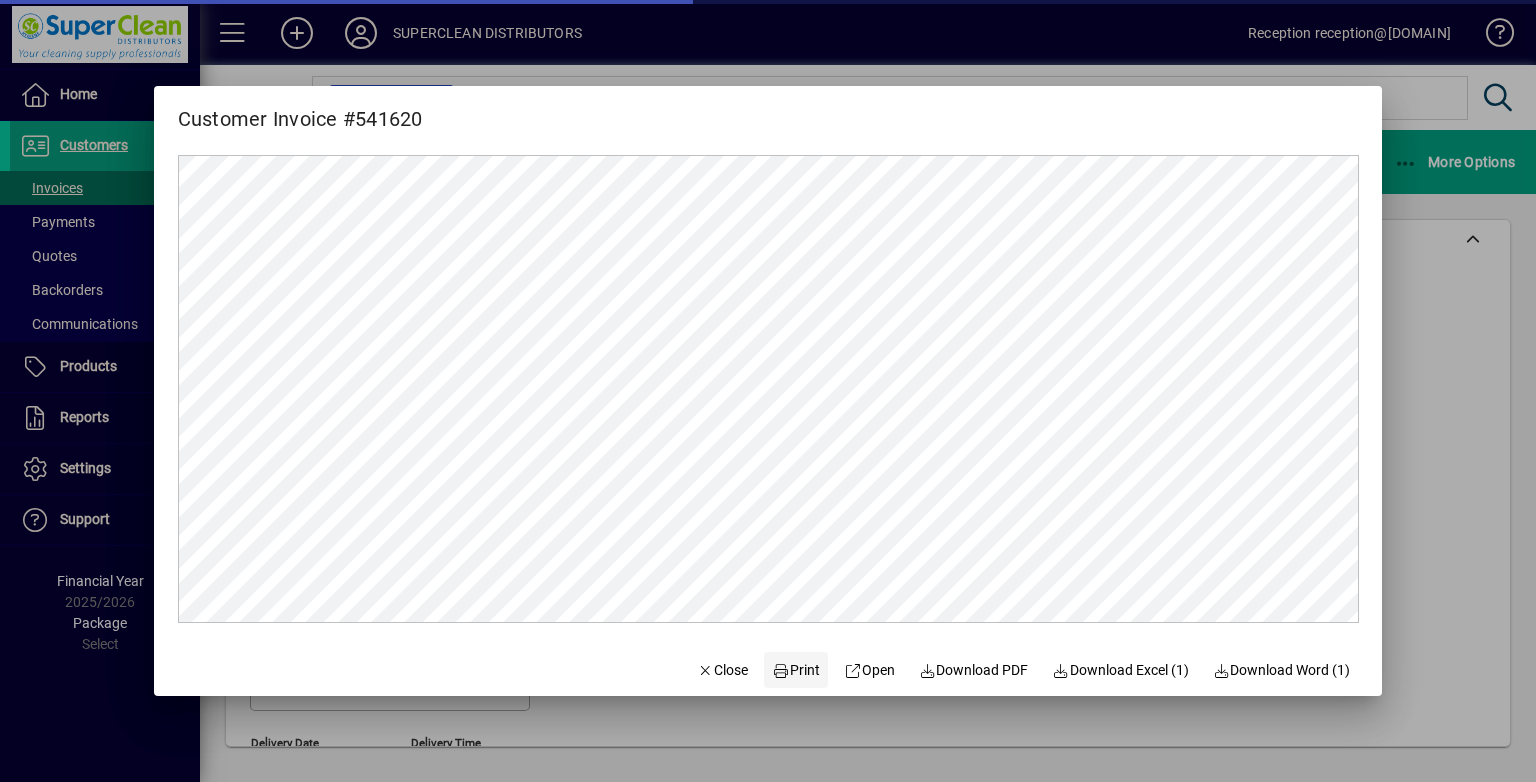 scroll, scrollTop: 0, scrollLeft: 0, axis: both 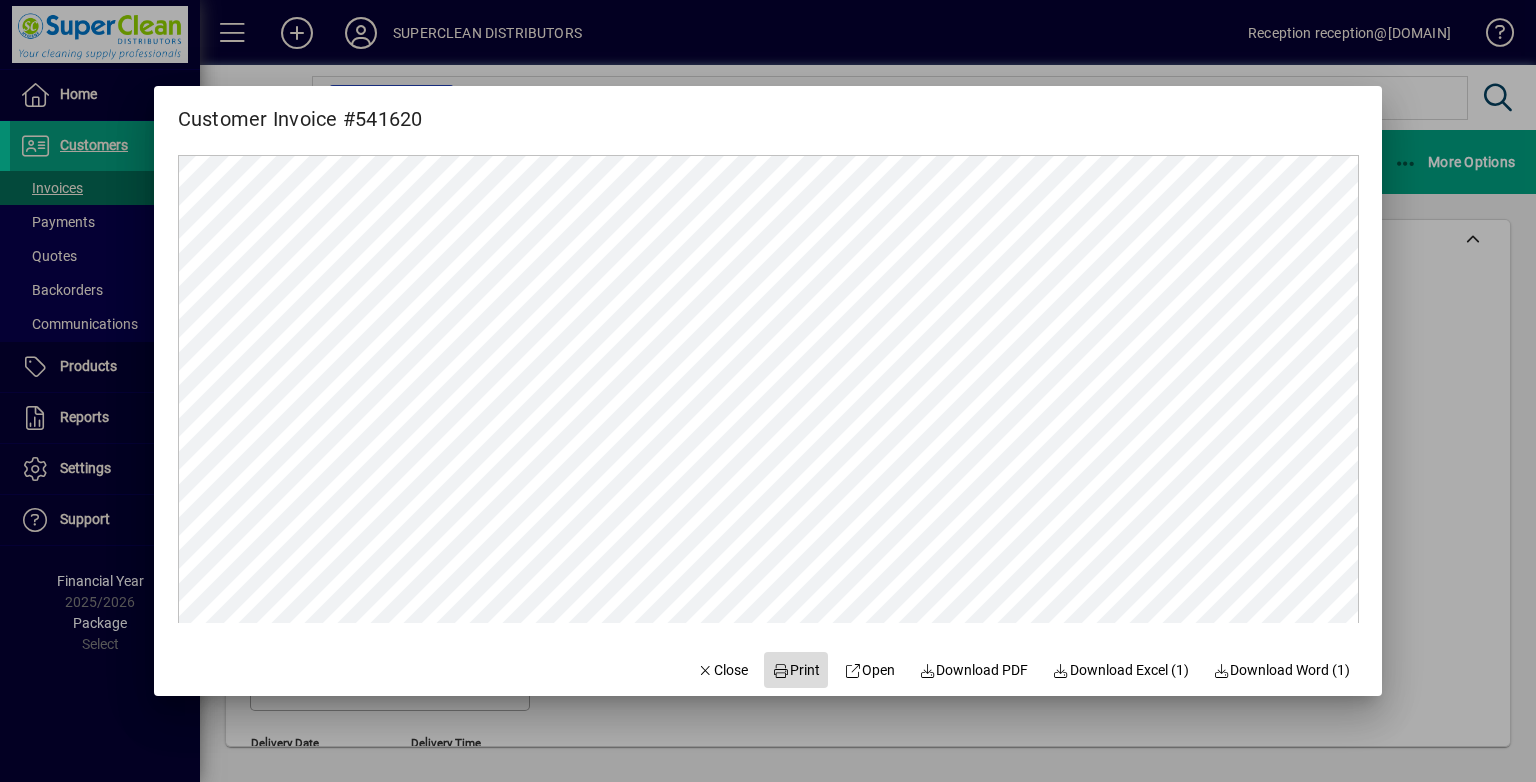 click 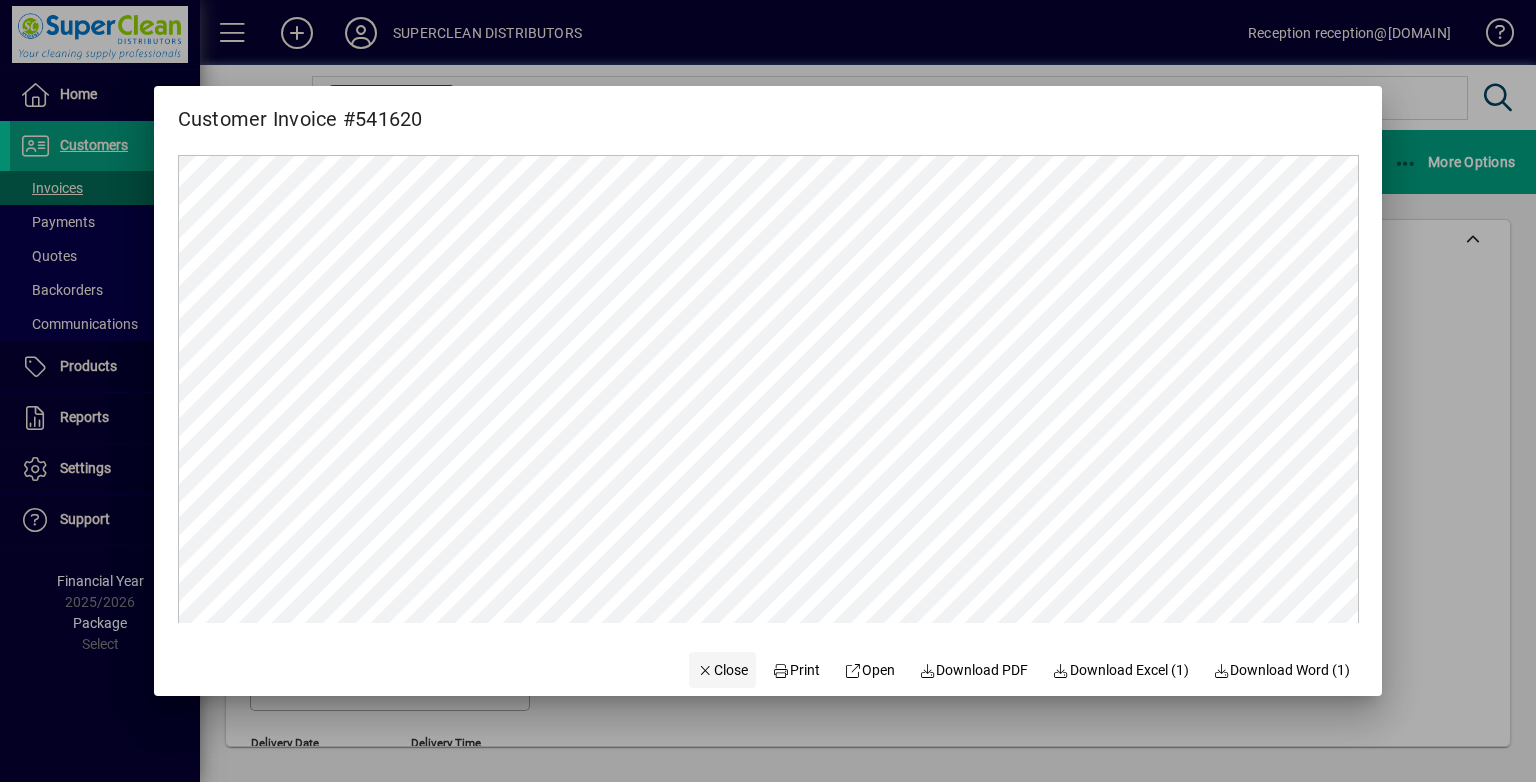 click on "Close" 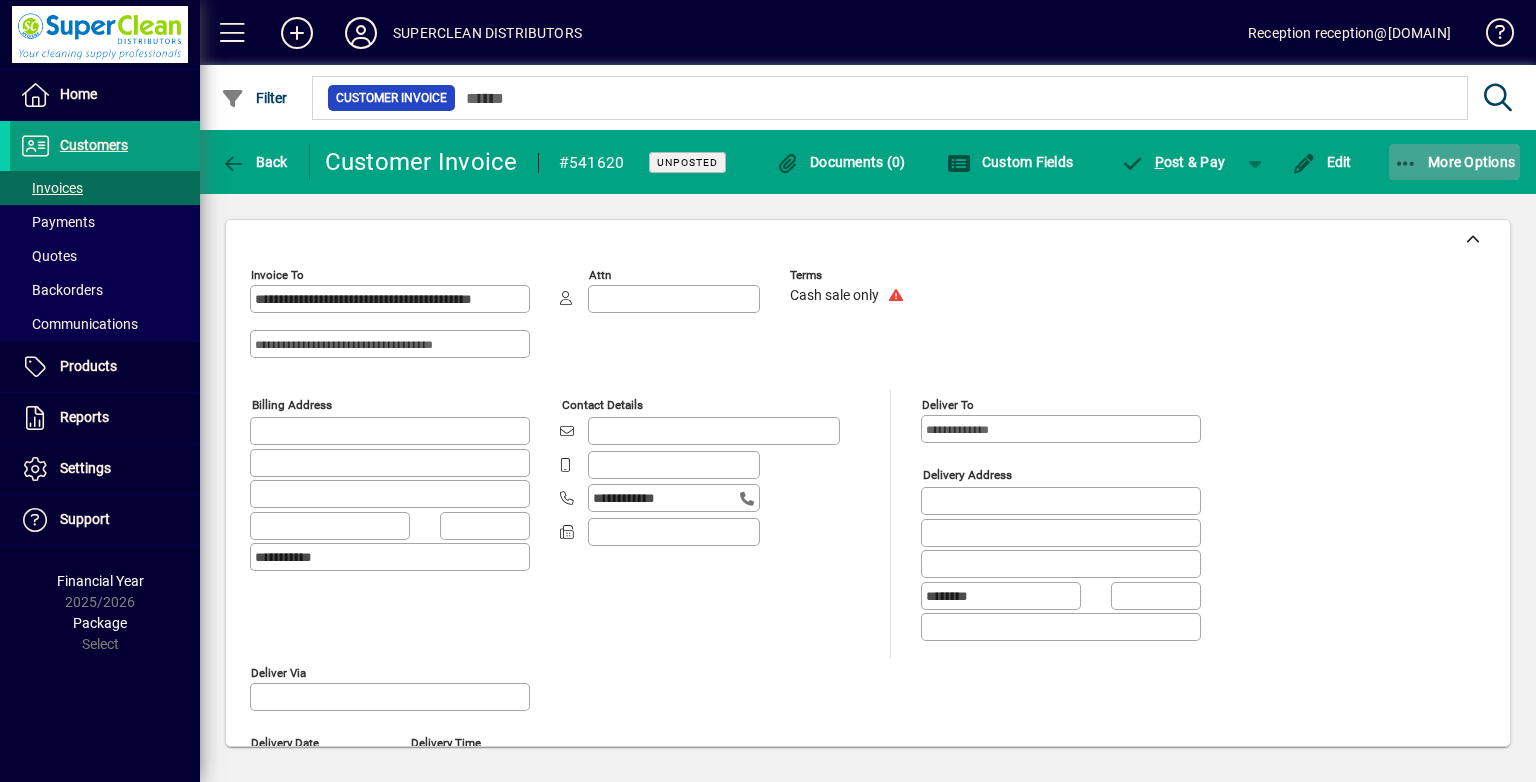 click 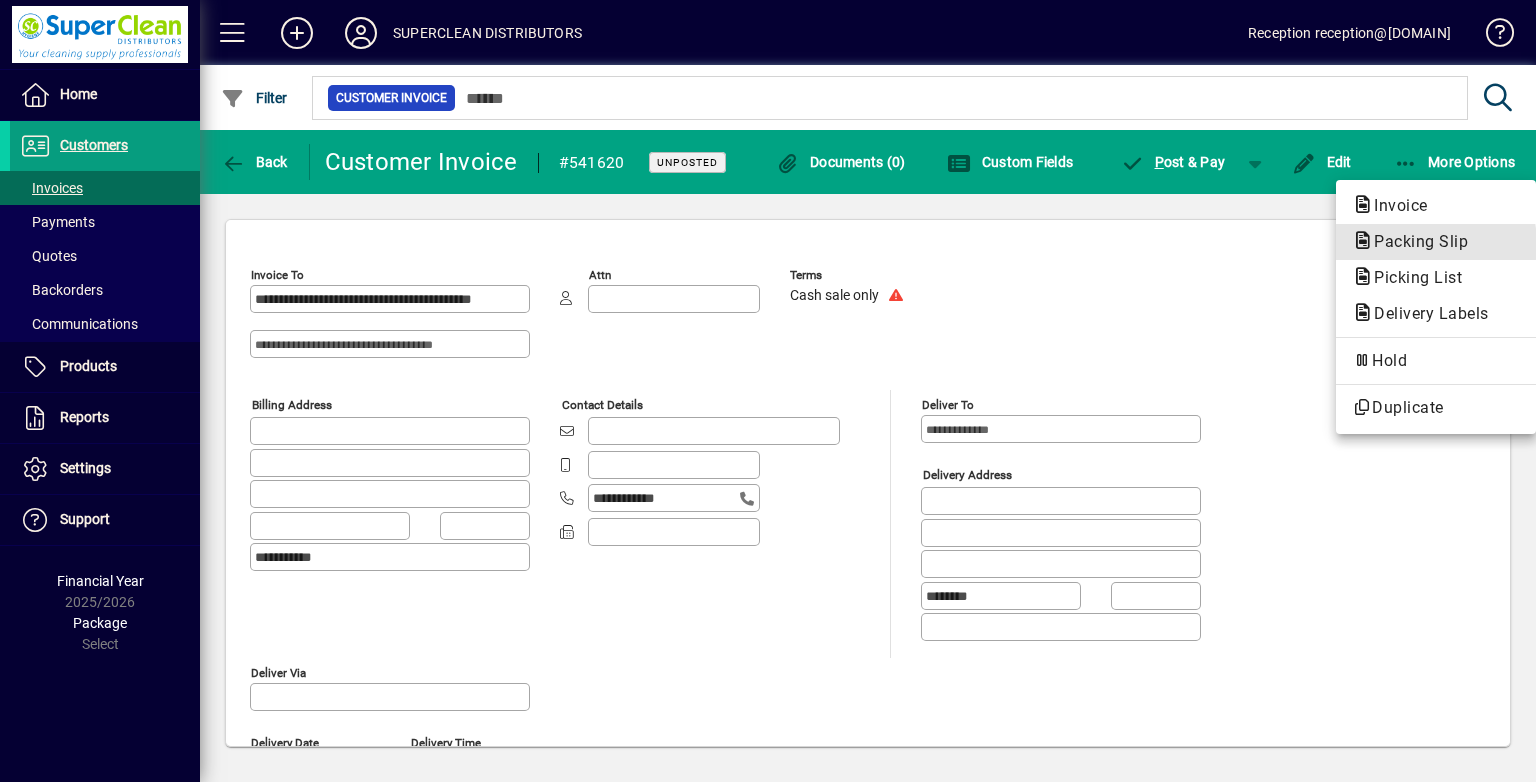 click on "Packing Slip" 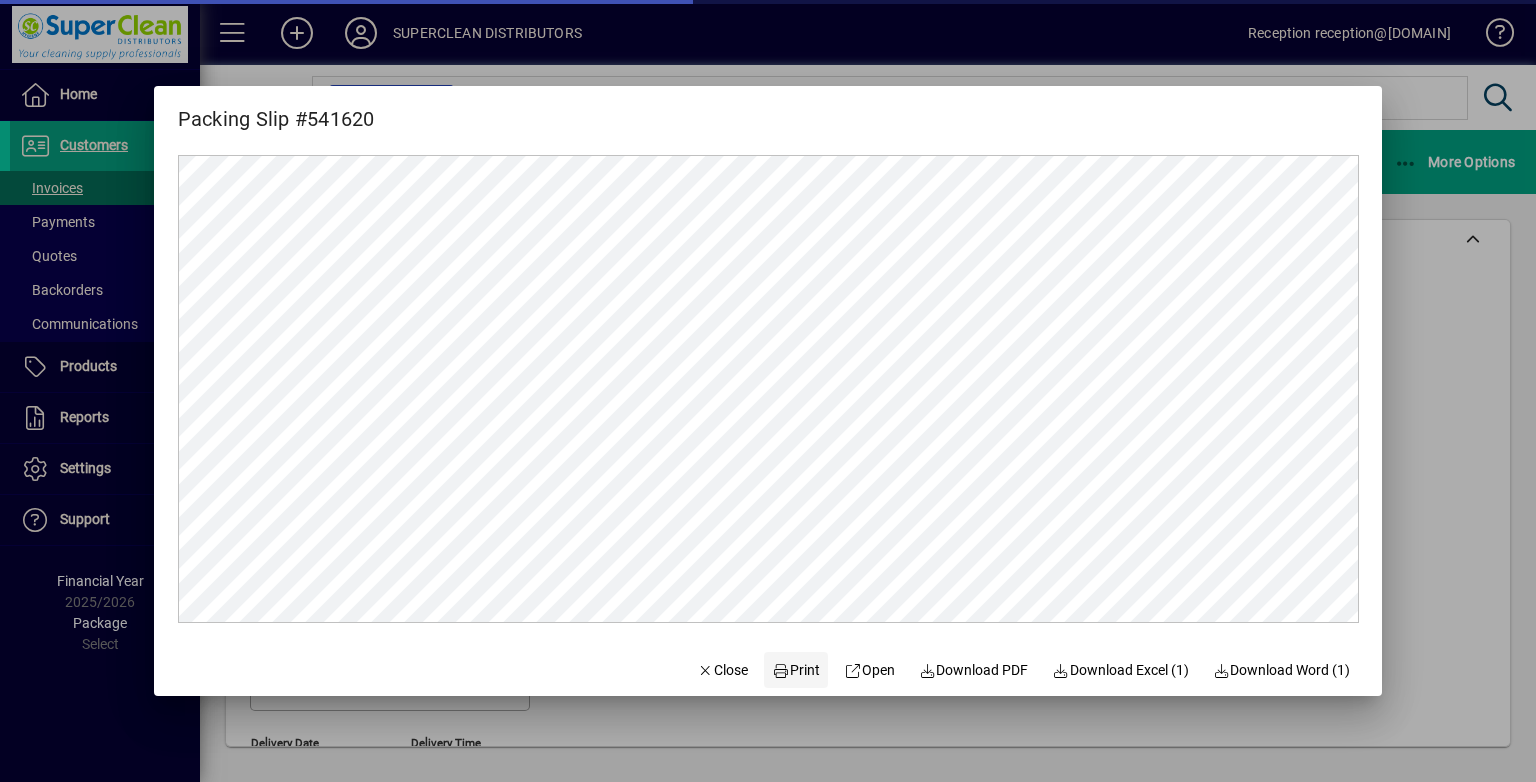 scroll, scrollTop: 0, scrollLeft: 0, axis: both 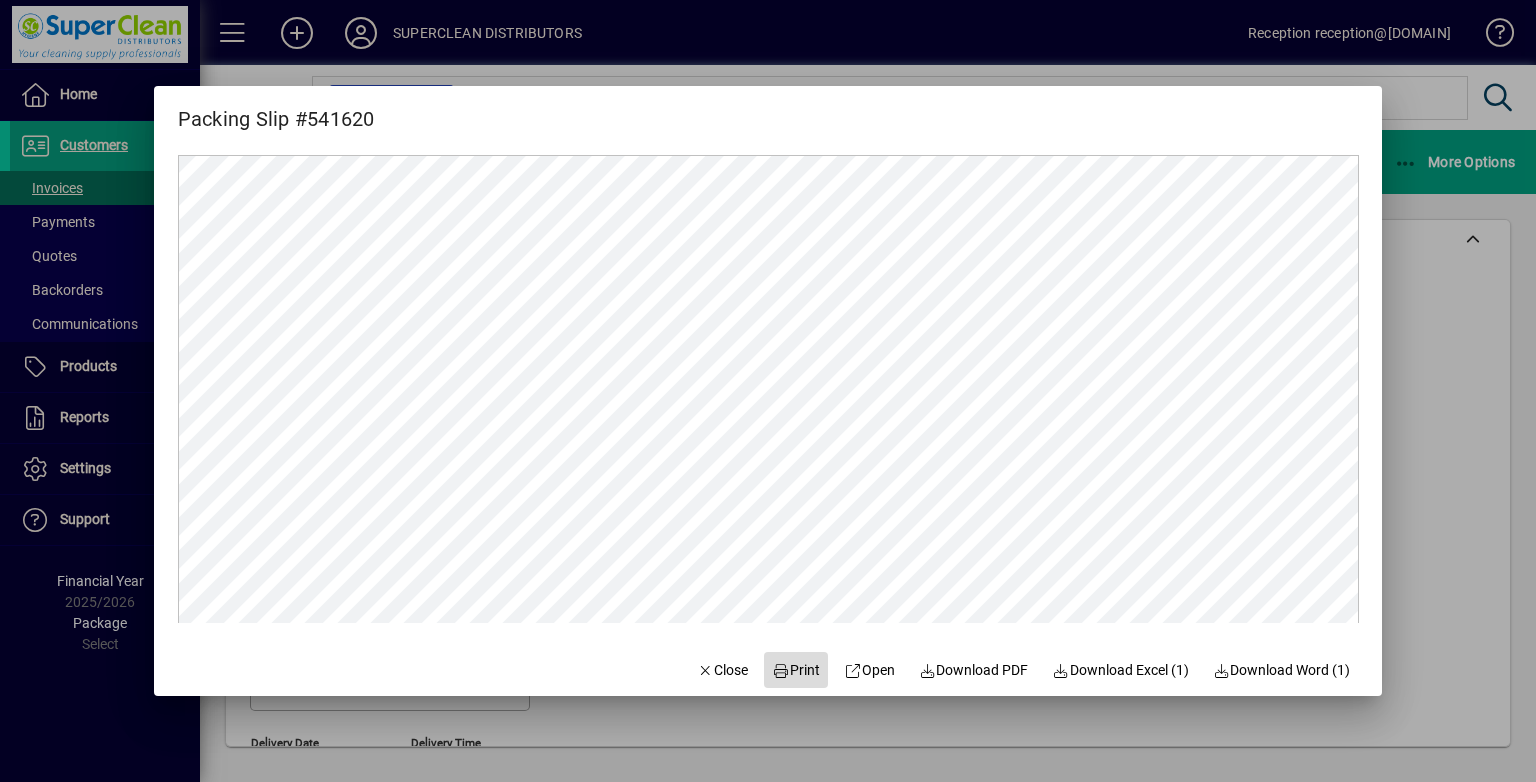 click on "Print" 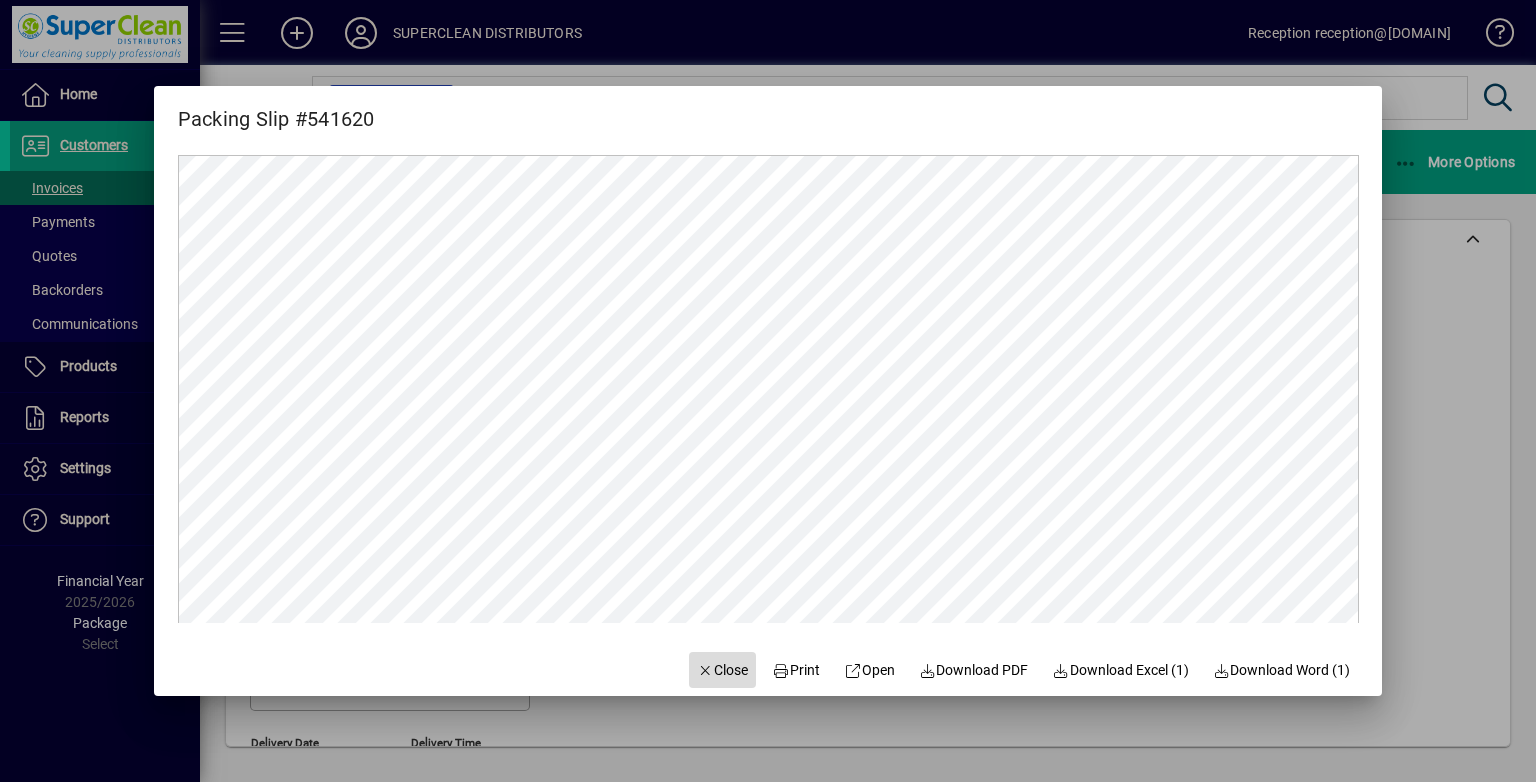 click on "Close" 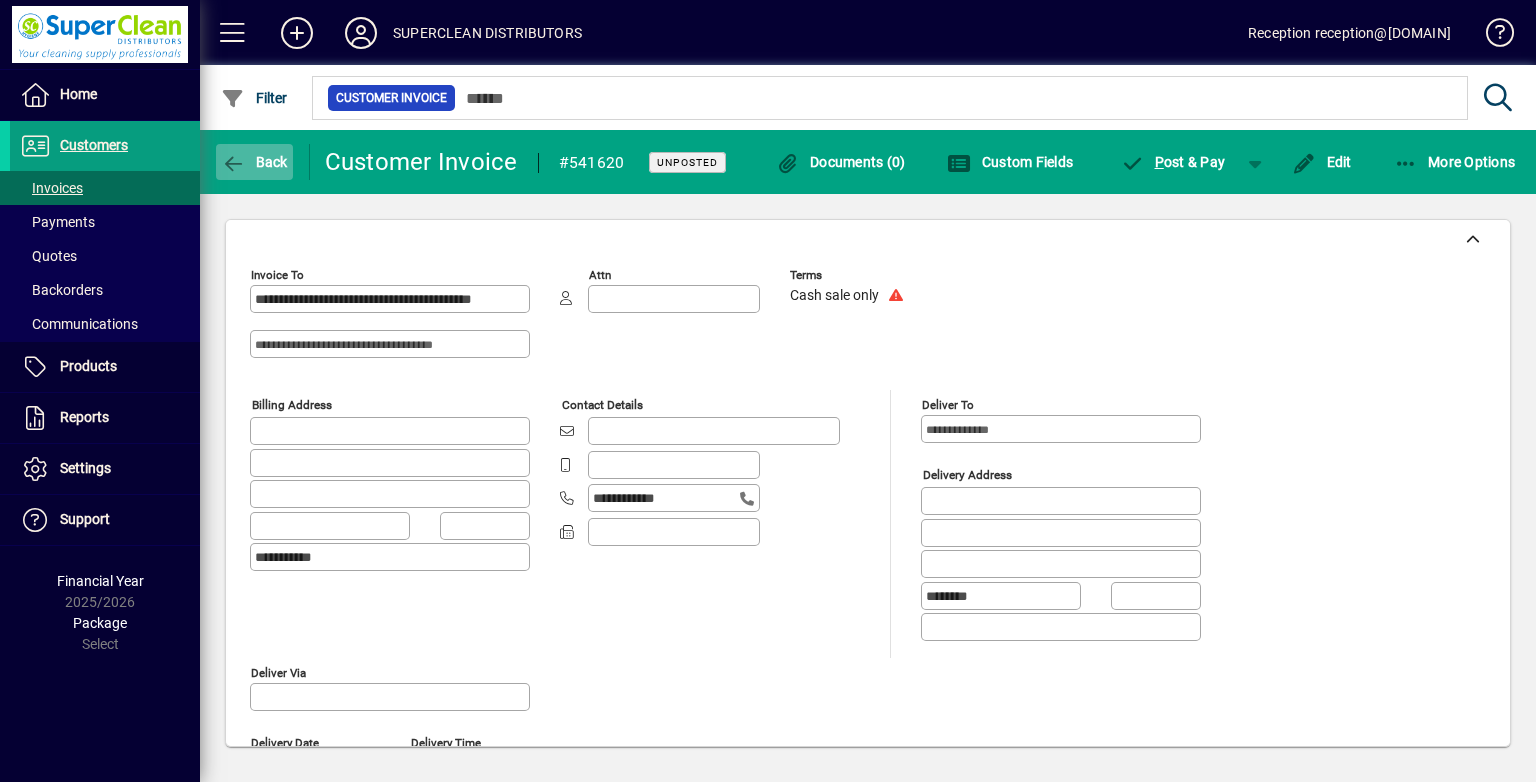 click on "Back" 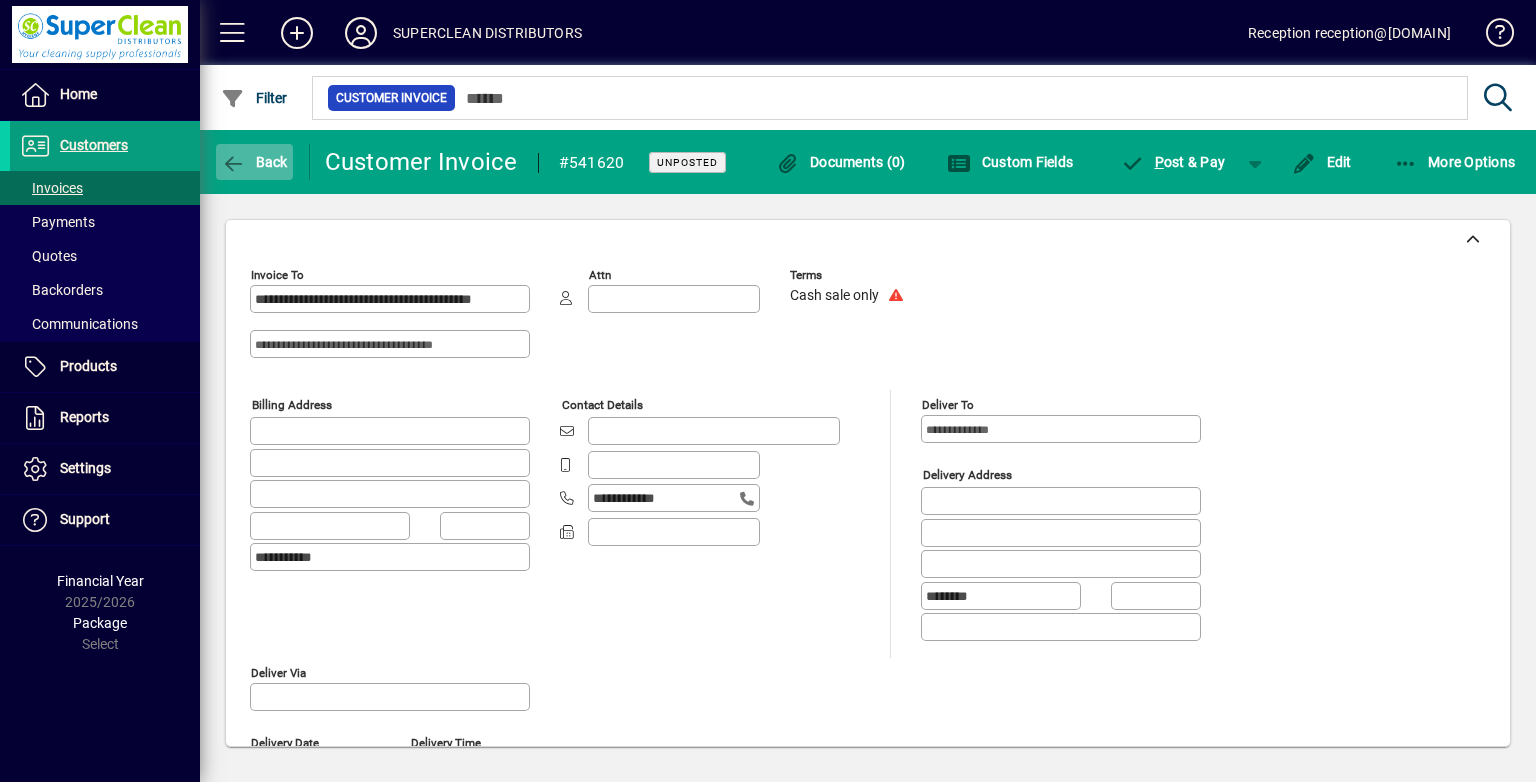 click on "Back" 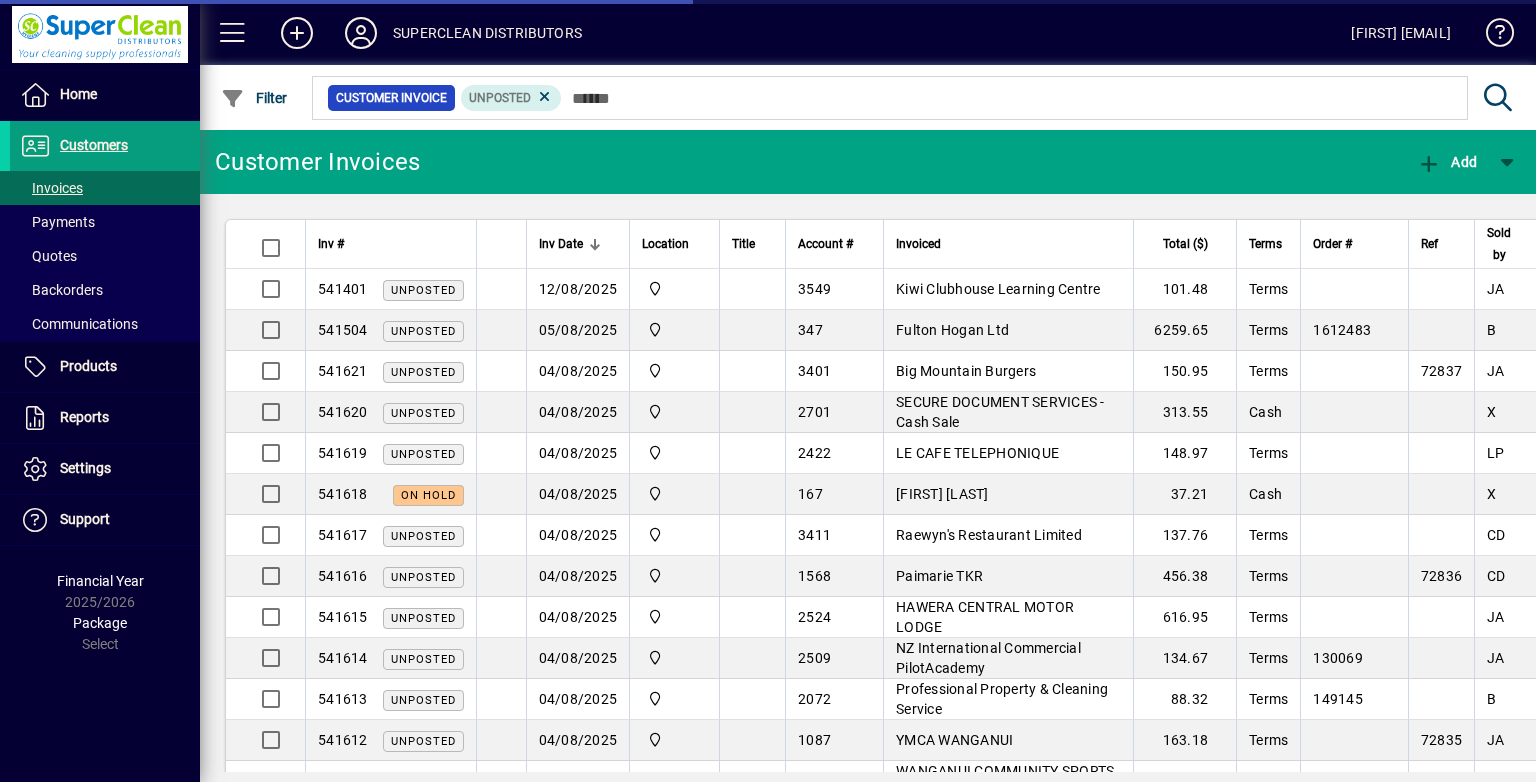 scroll, scrollTop: 0, scrollLeft: 0, axis: both 